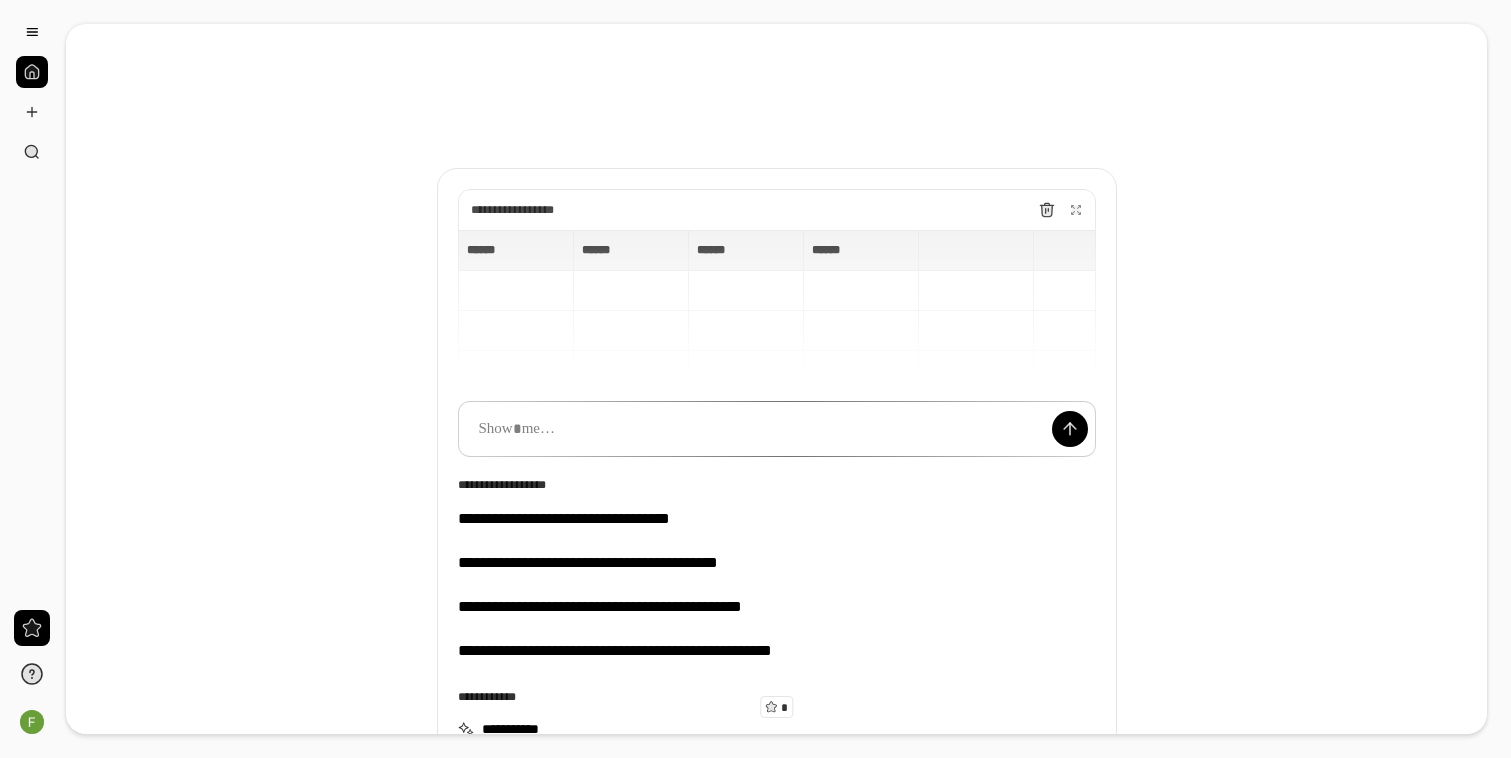 scroll, scrollTop: 0, scrollLeft: 0, axis: both 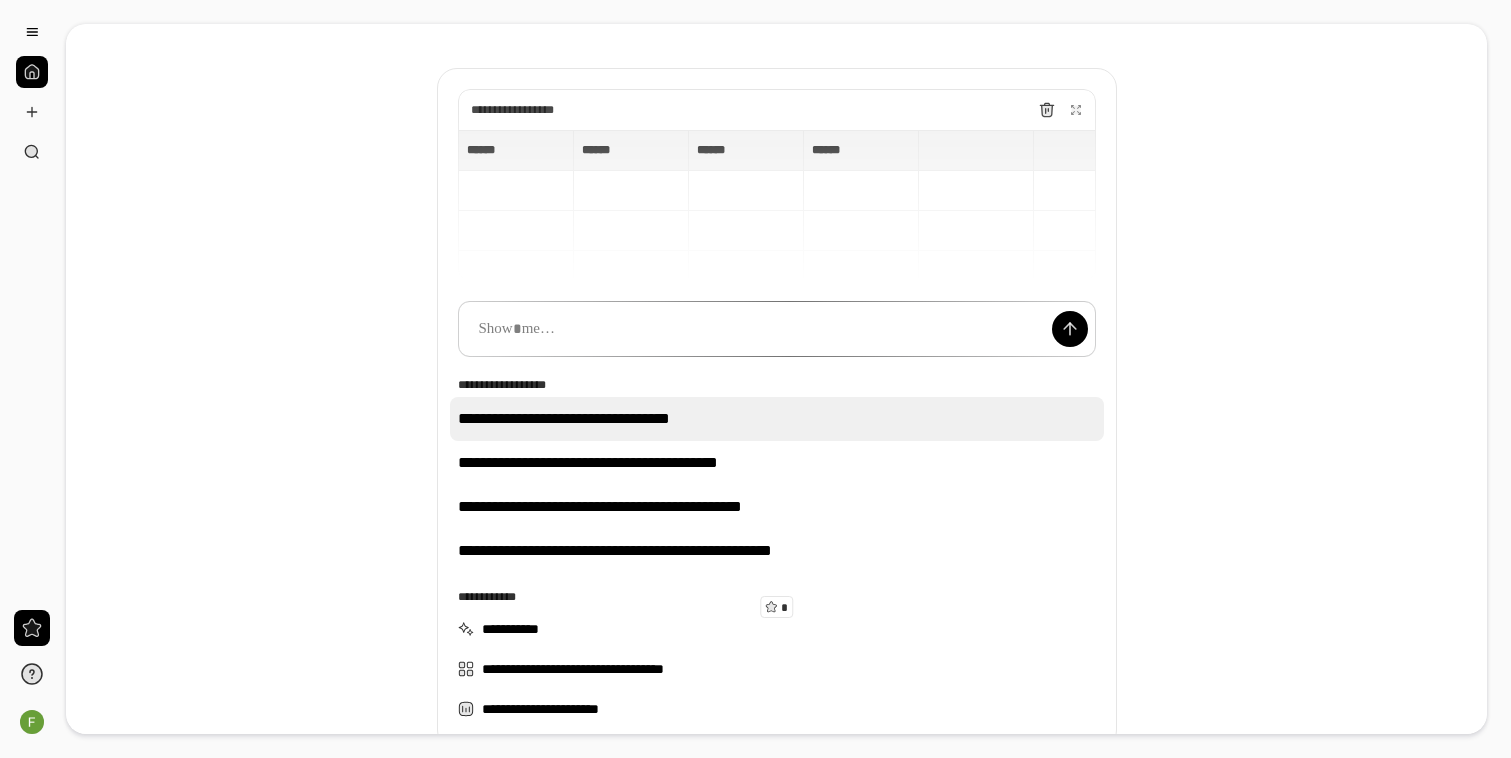 click on "**********" at bounding box center (777, 419) 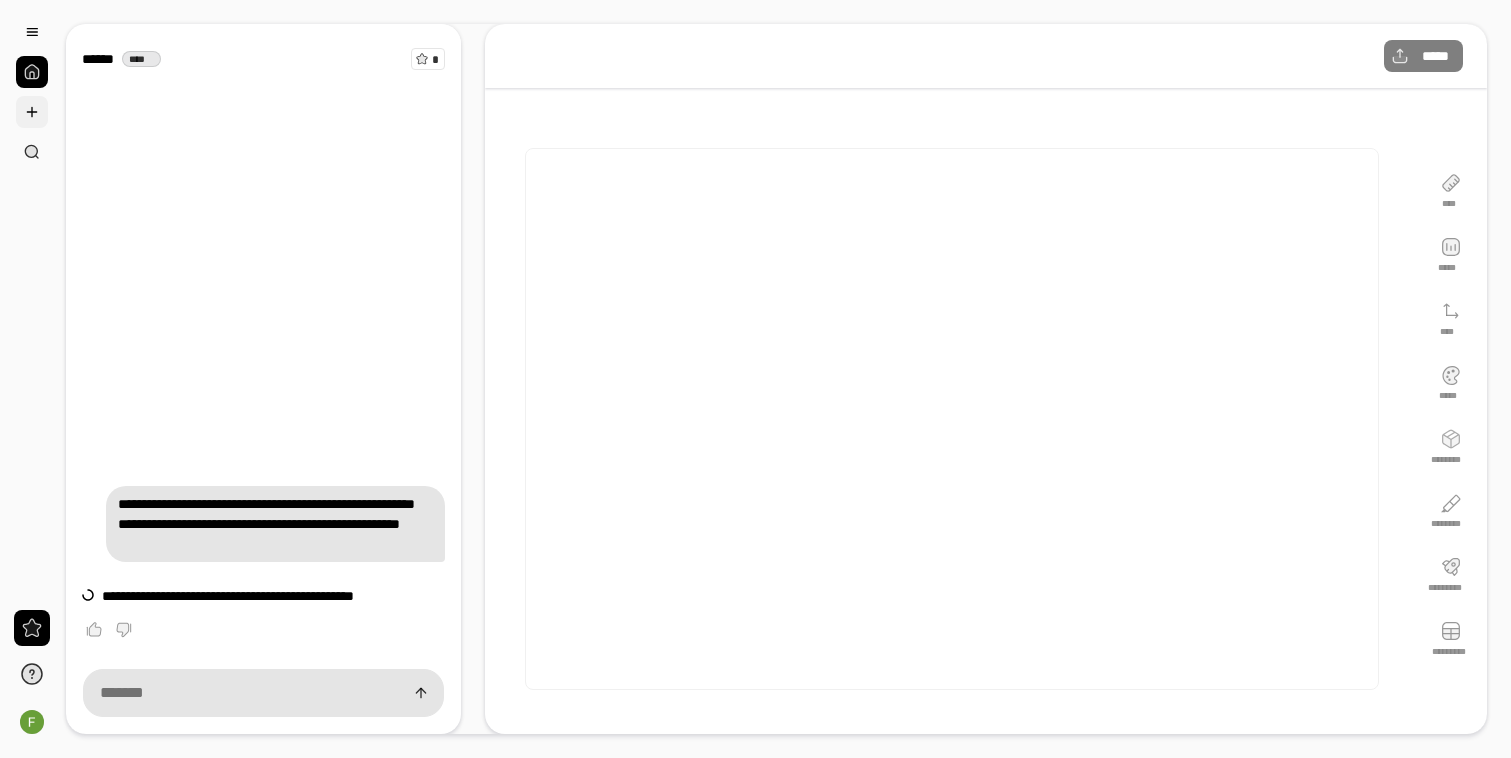 click at bounding box center (32, 112) 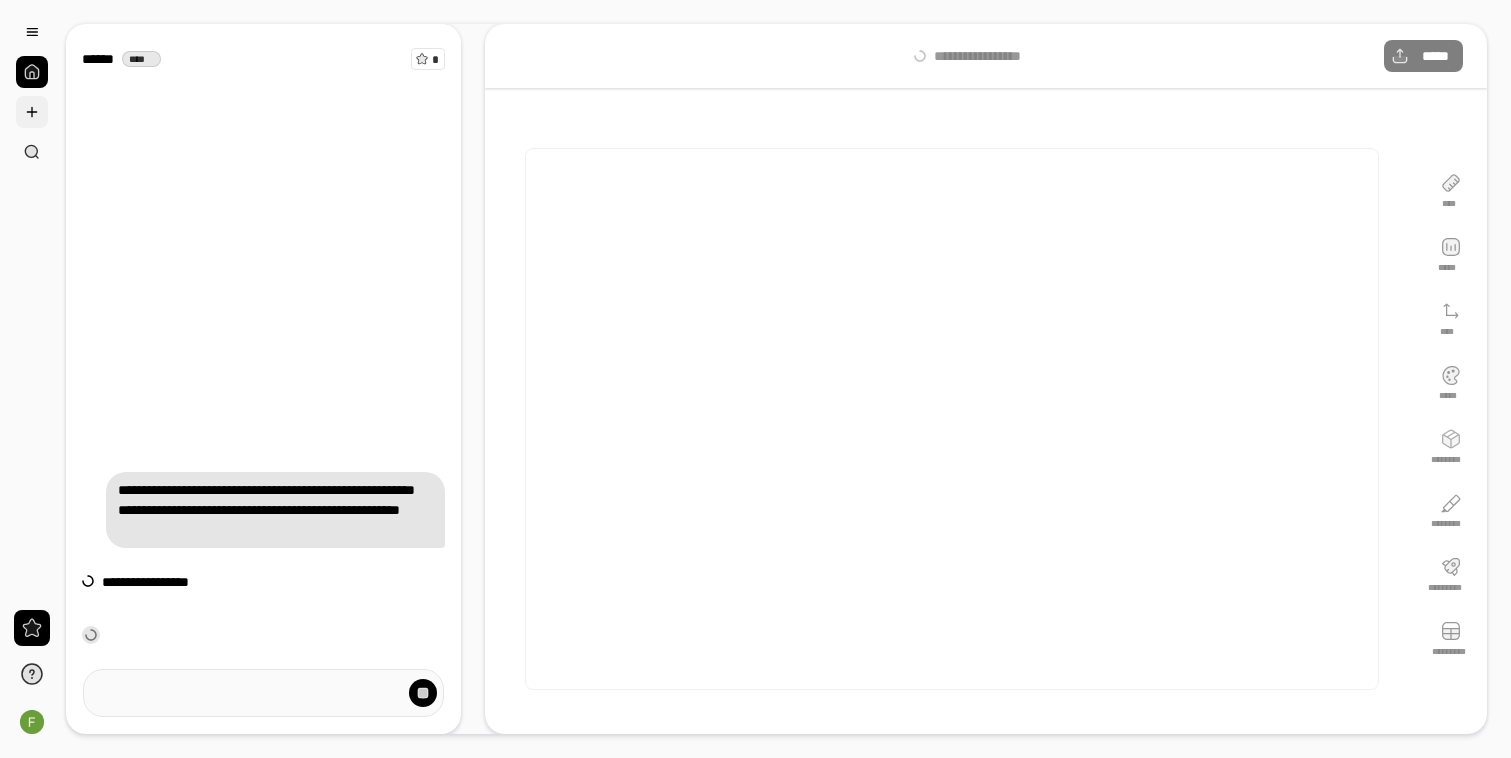 click at bounding box center (32, 112) 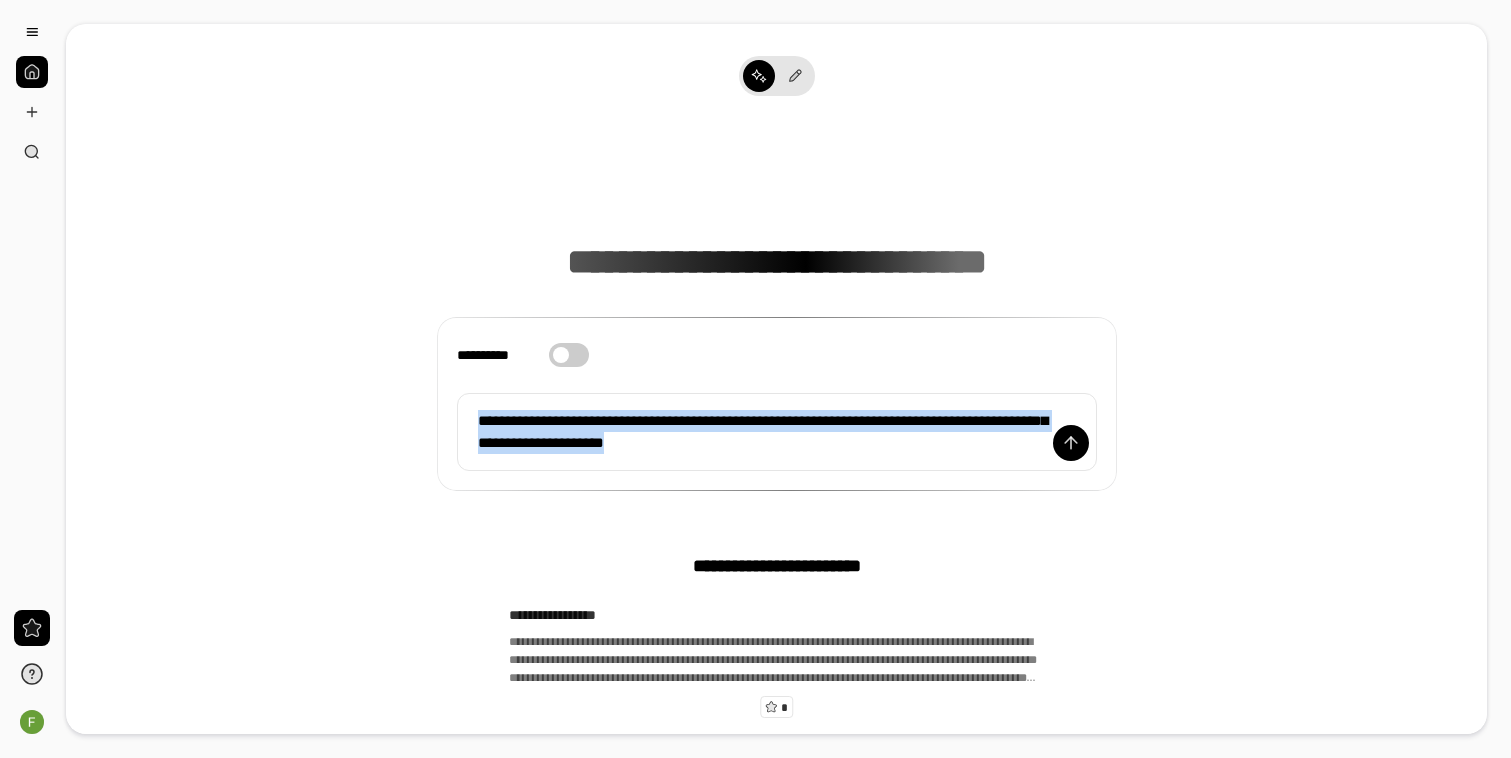 drag, startPoint x: 851, startPoint y: 436, endPoint x: 324, endPoint y: 392, distance: 528.8336 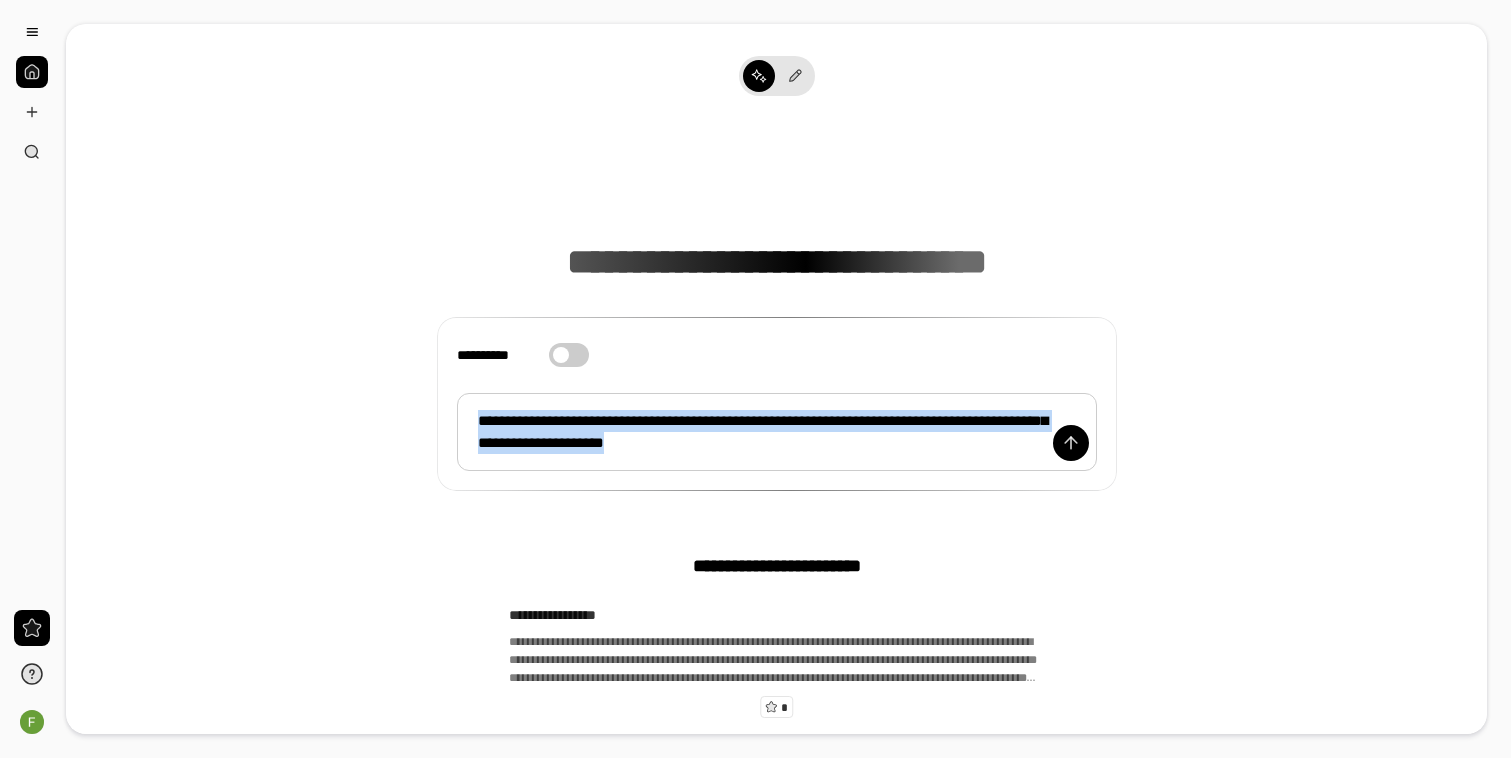 click on "**********" at bounding box center (777, 432) 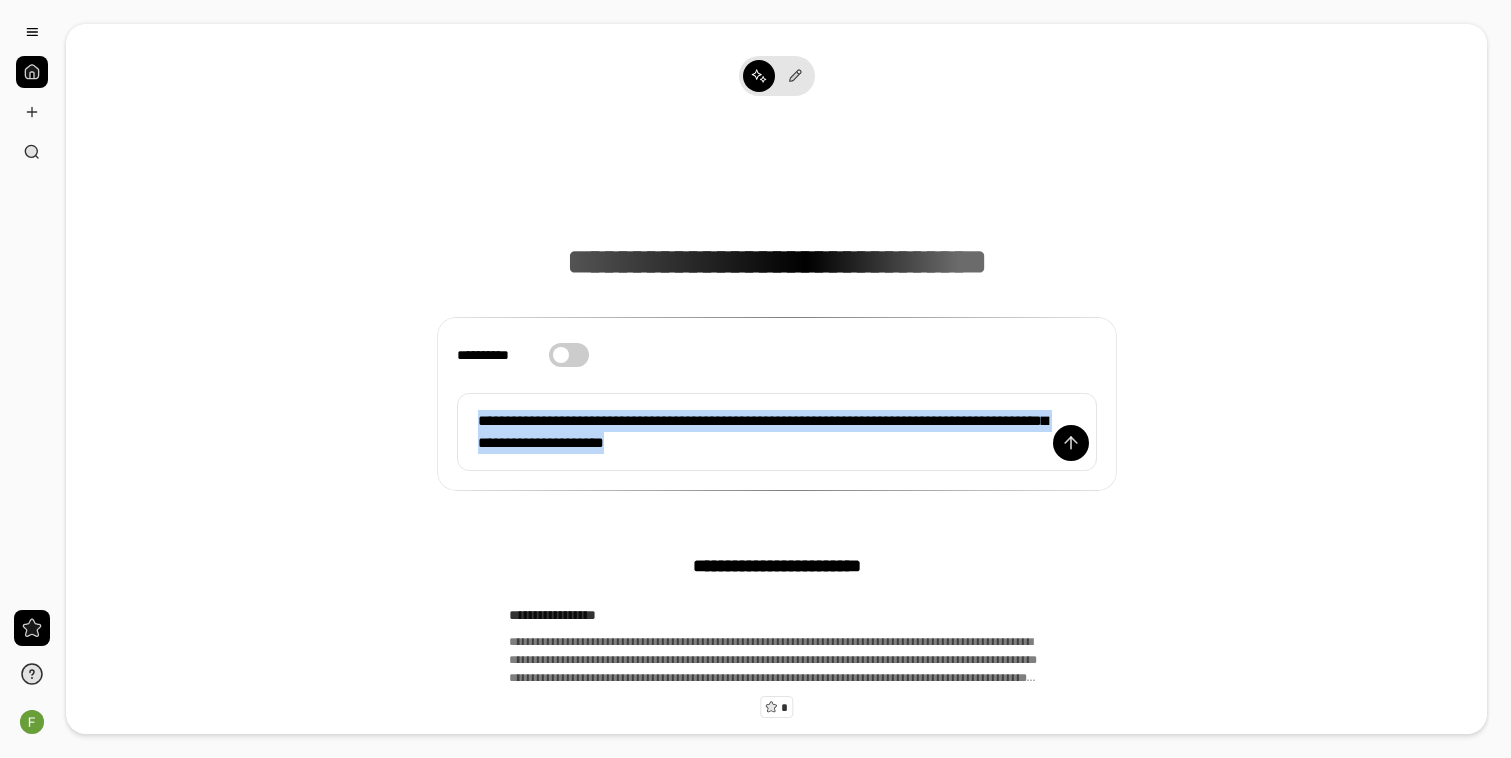 click at bounding box center (561, 355) 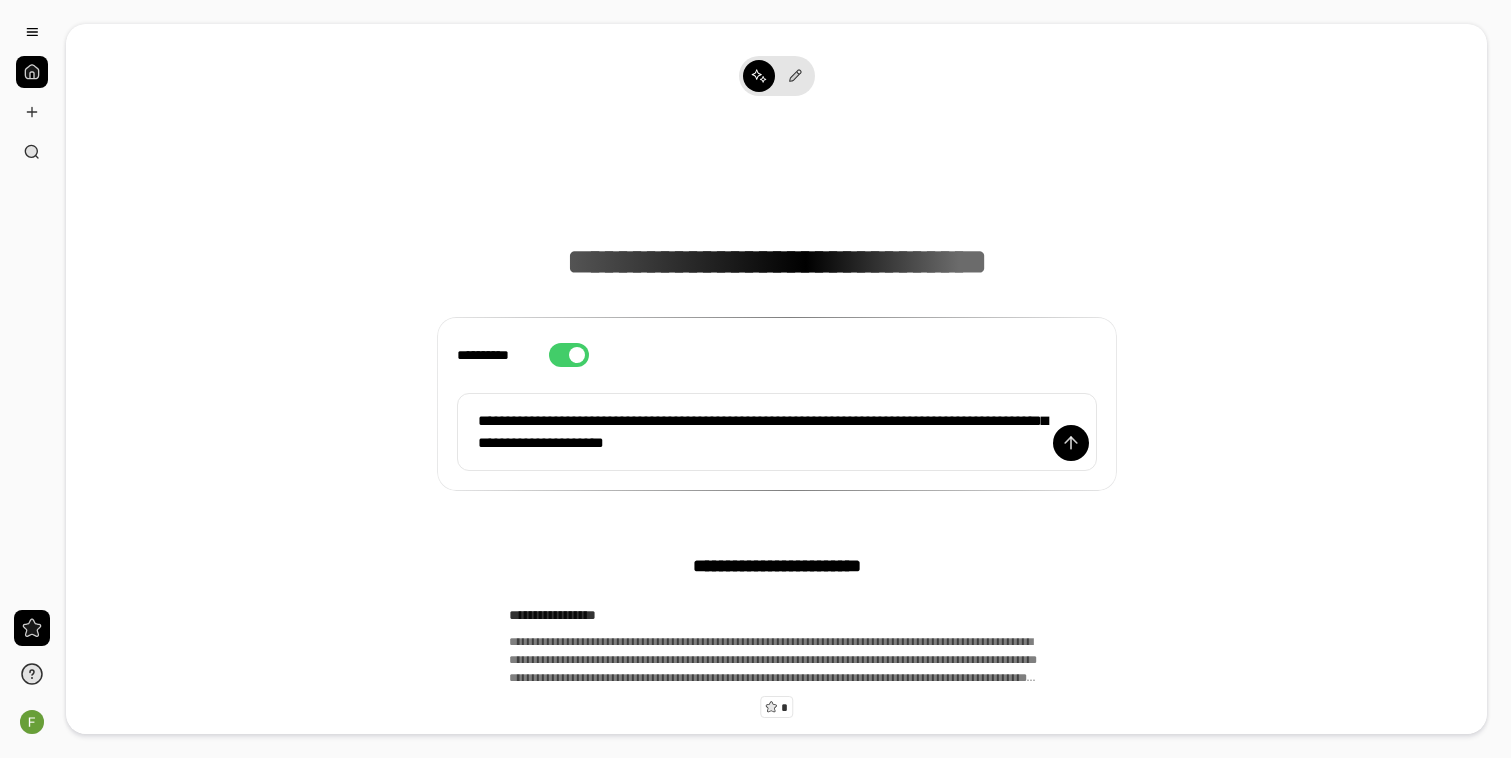 click at bounding box center [577, 355] 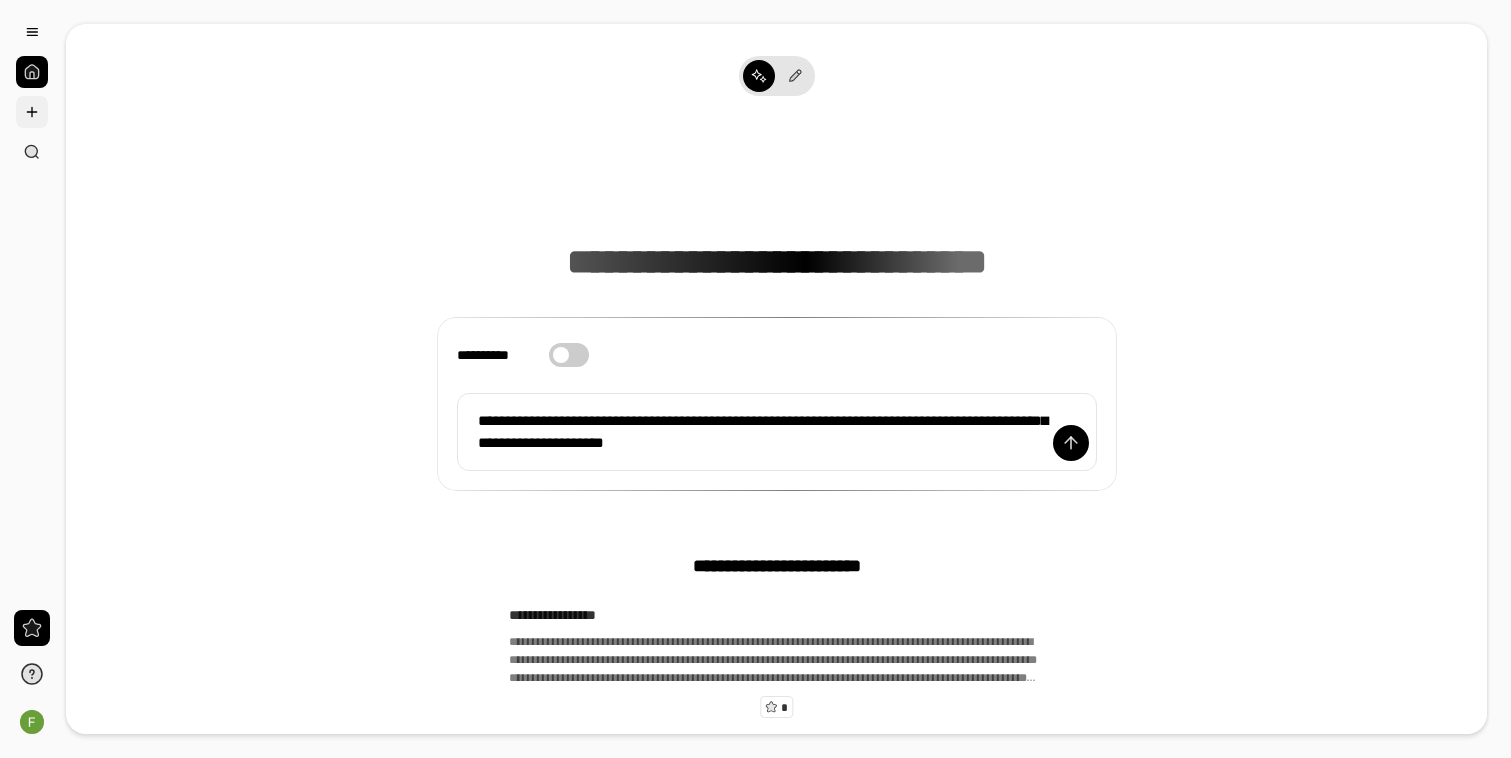 click at bounding box center [32, 112] 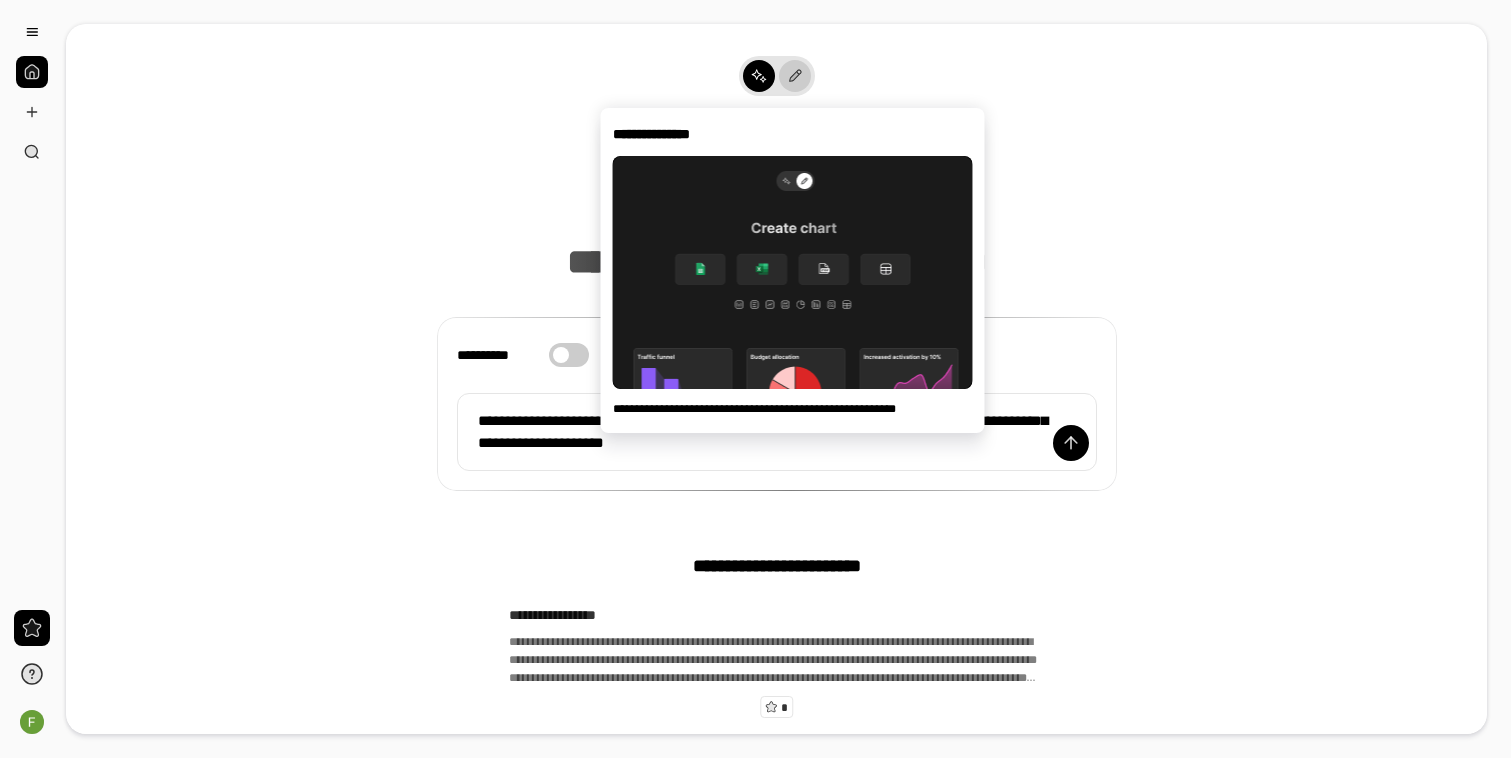 click at bounding box center (795, 76) 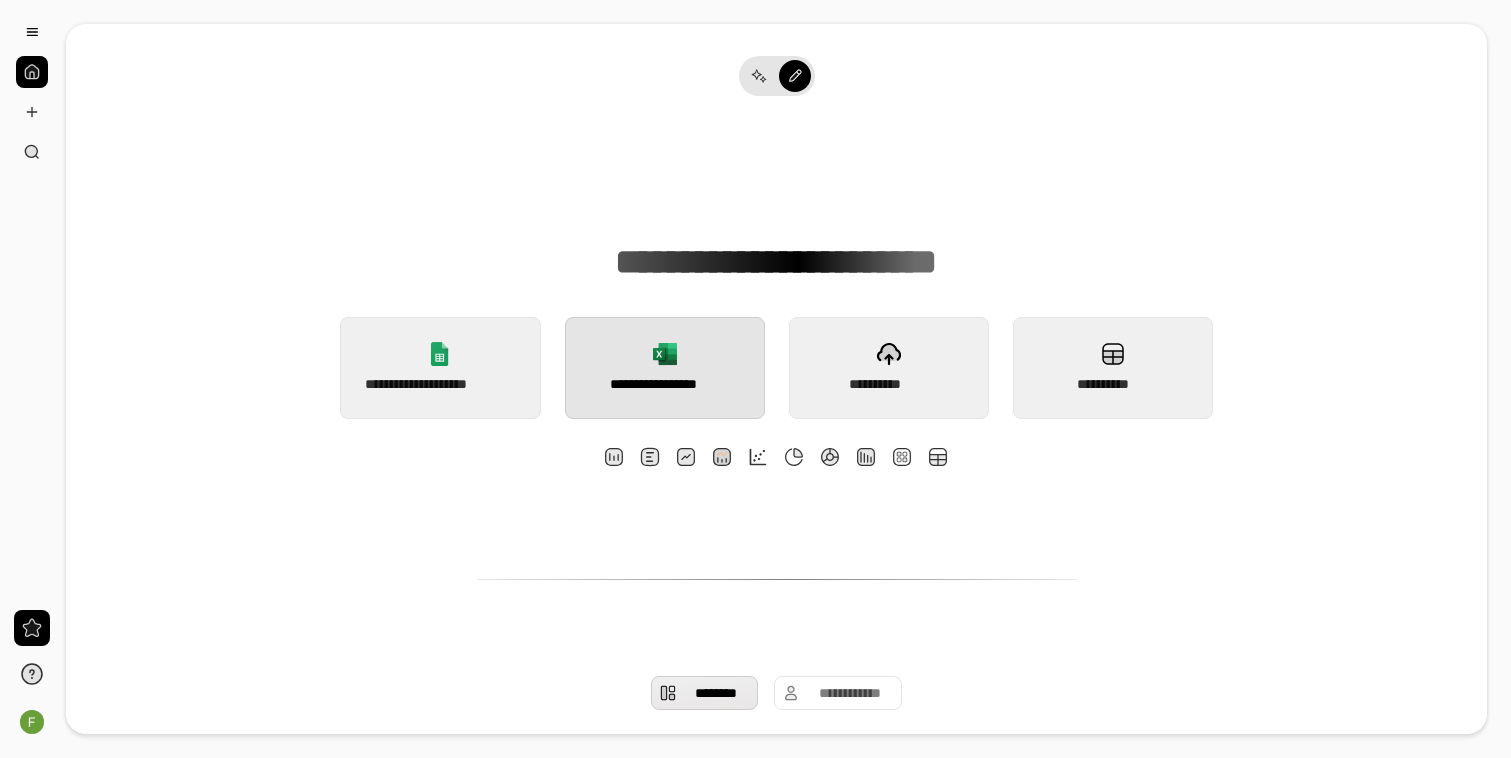 click on "**********" at bounding box center (665, 384) 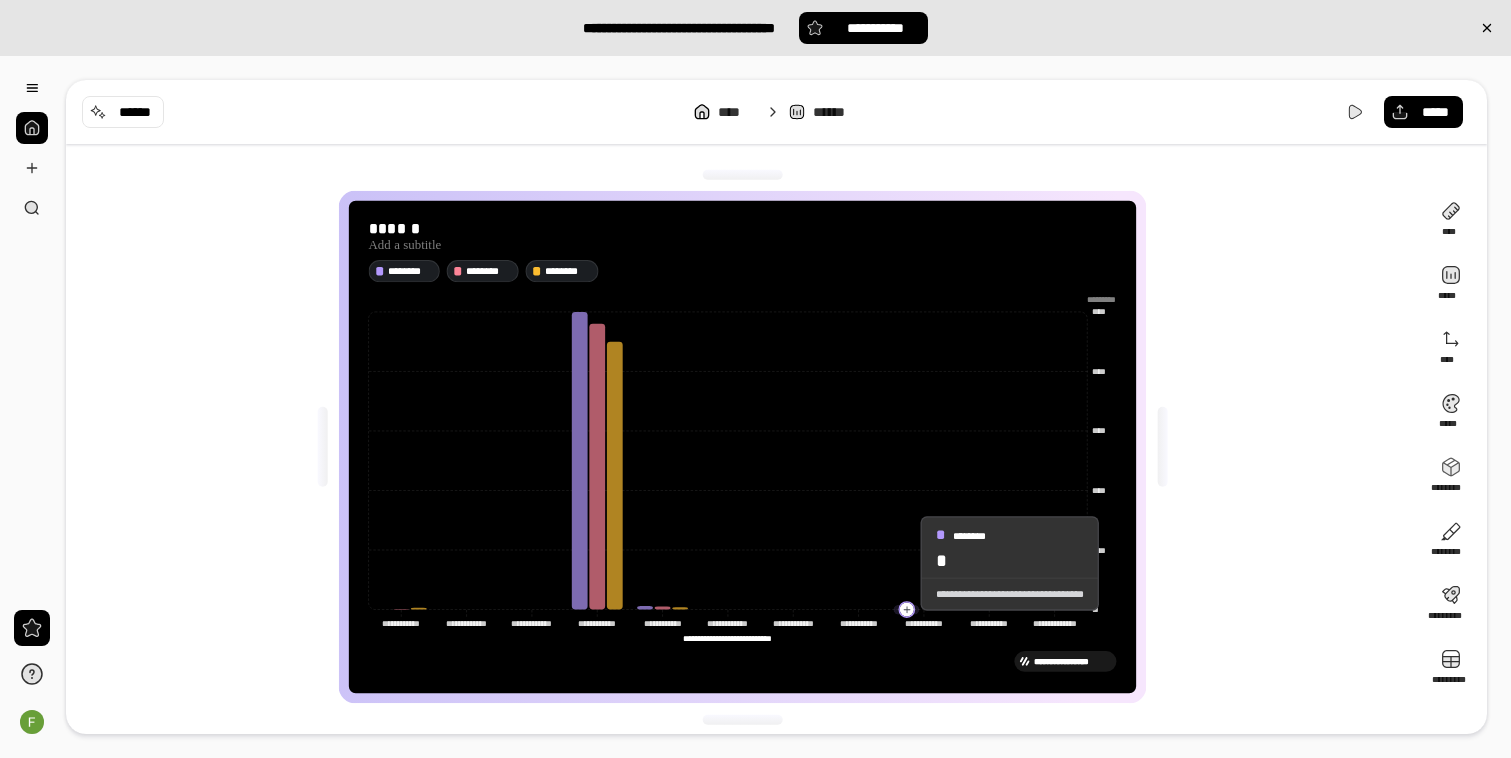 scroll, scrollTop: 5, scrollLeft: 0, axis: vertical 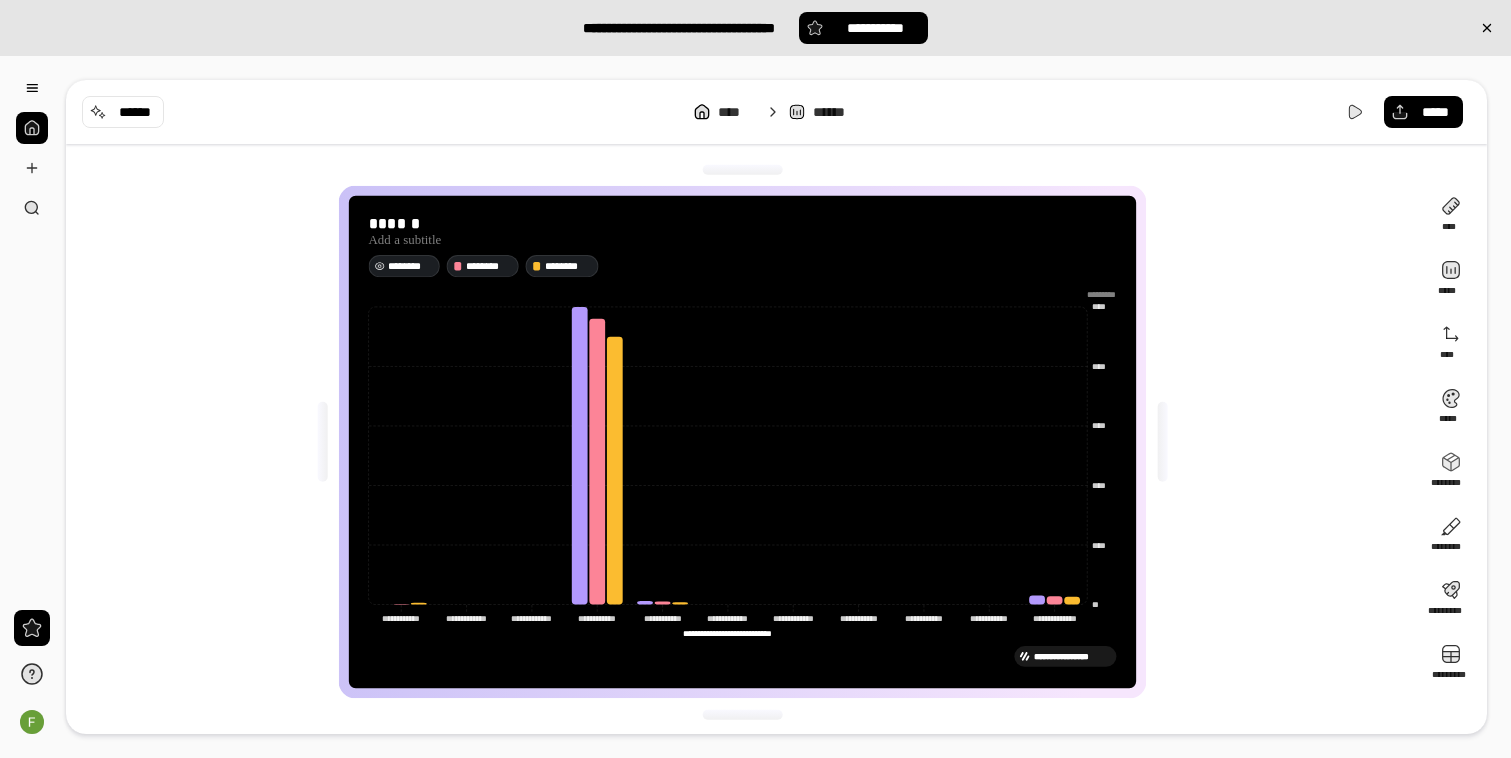 click on "********" at bounding box center (410, 265) 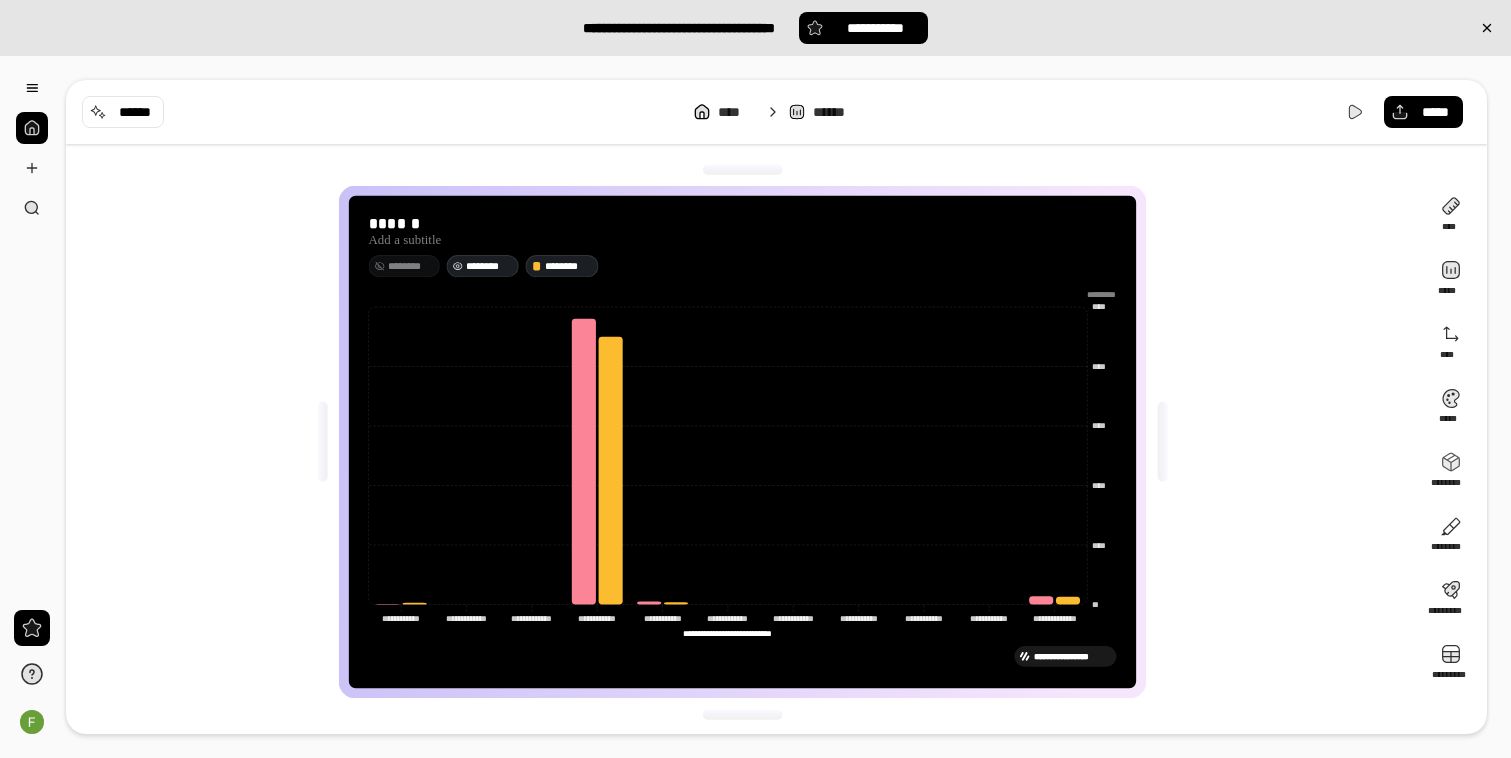click on "********" at bounding box center [489, 265] 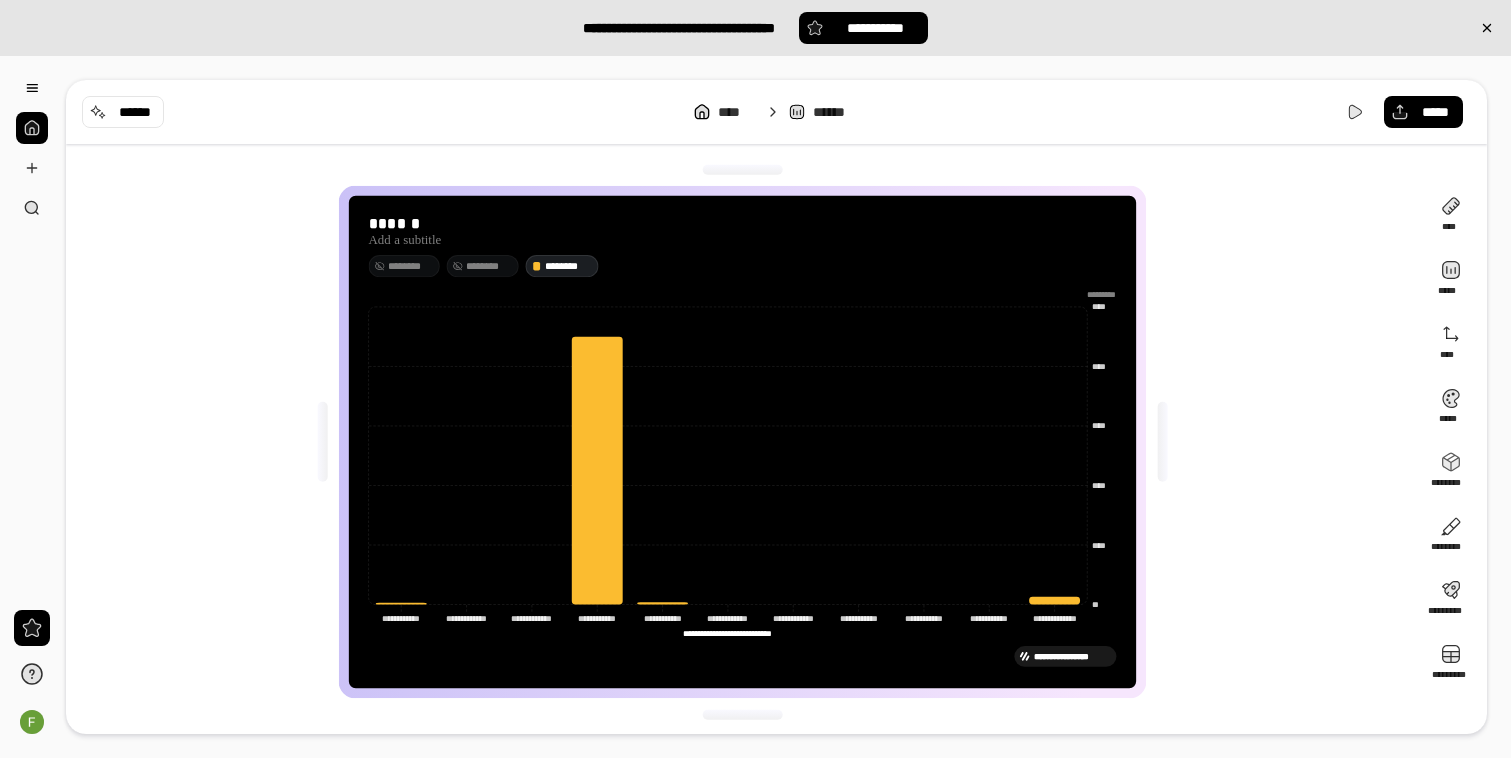 click on "********" at bounding box center (568, 265) 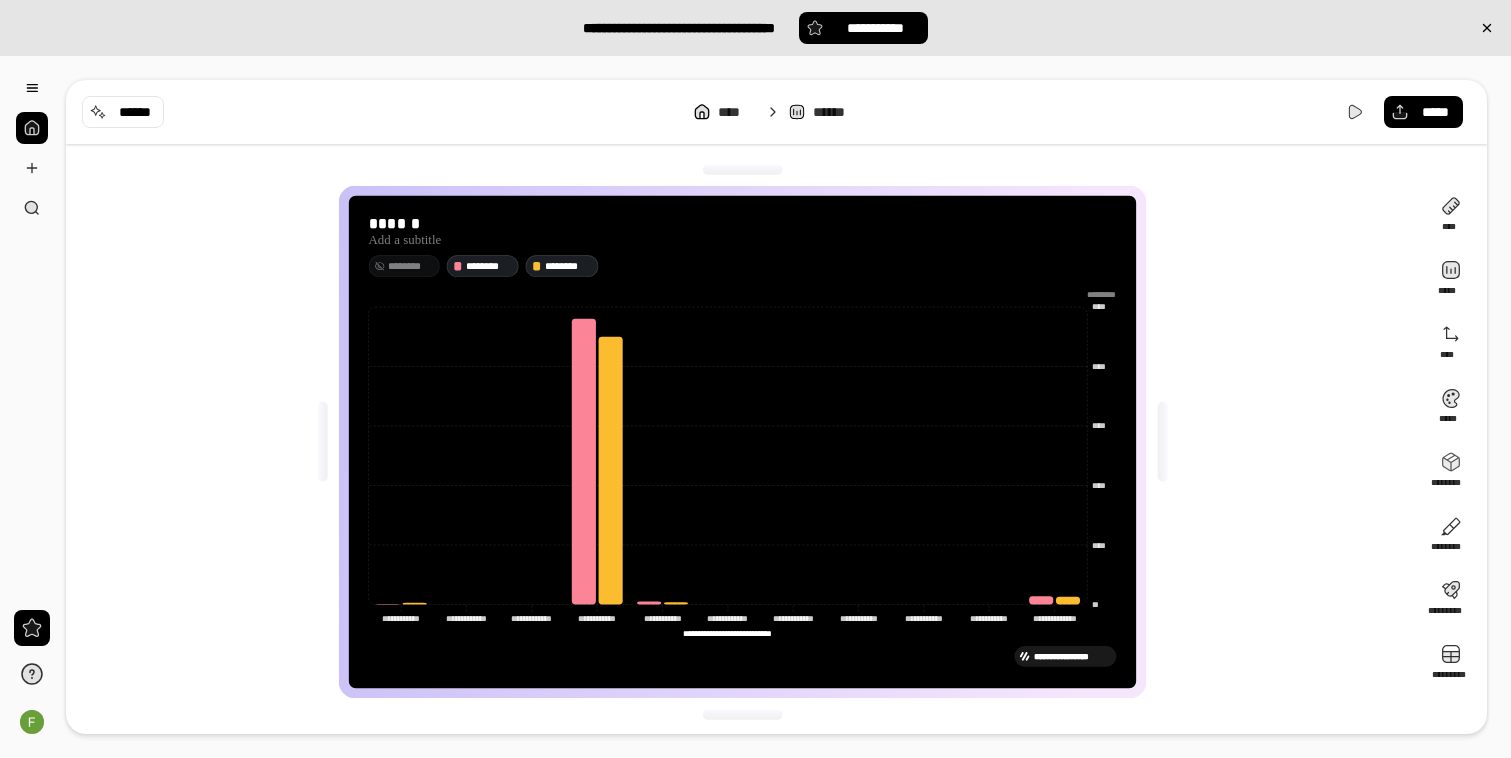 click on "********" at bounding box center [404, 266] 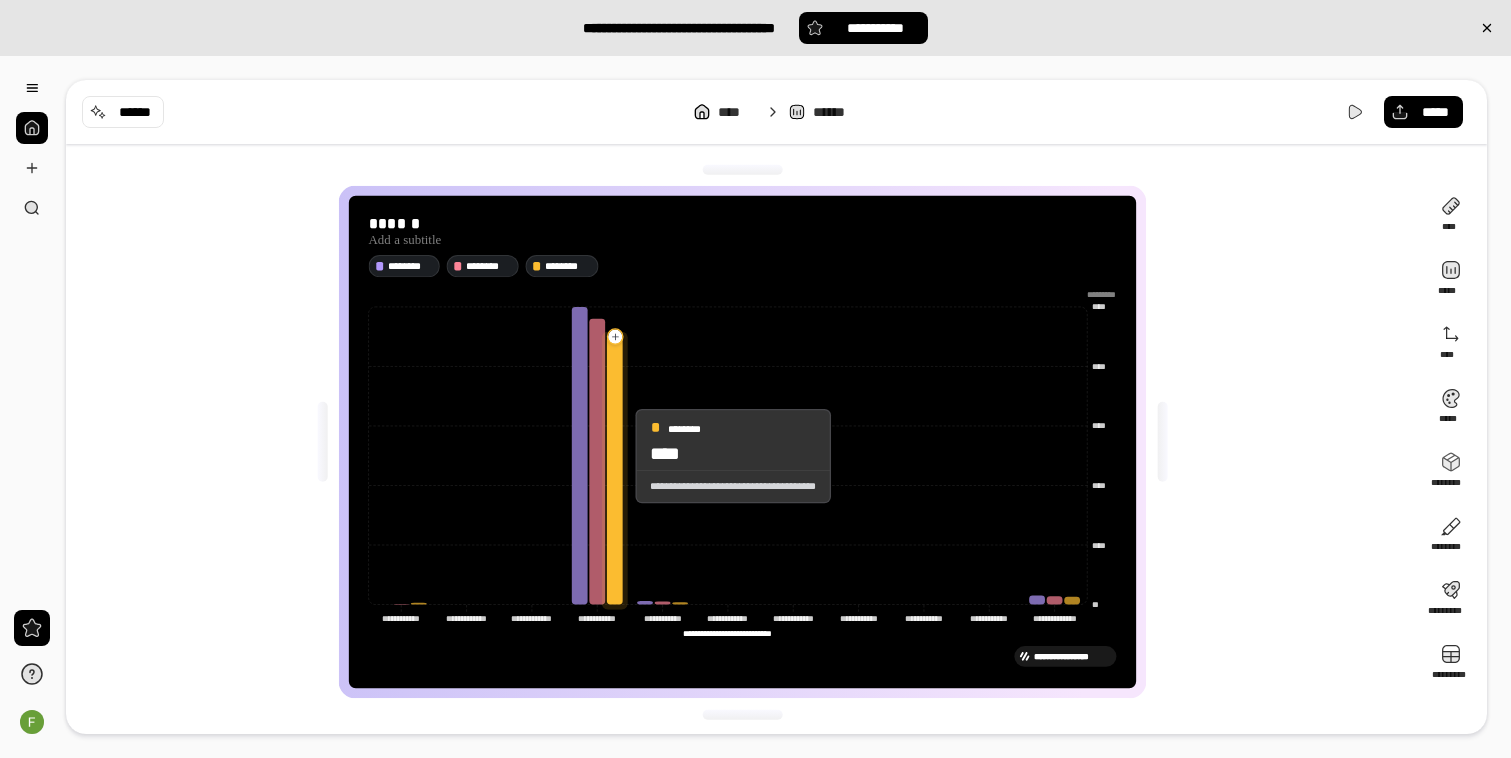 scroll, scrollTop: 0, scrollLeft: 0, axis: both 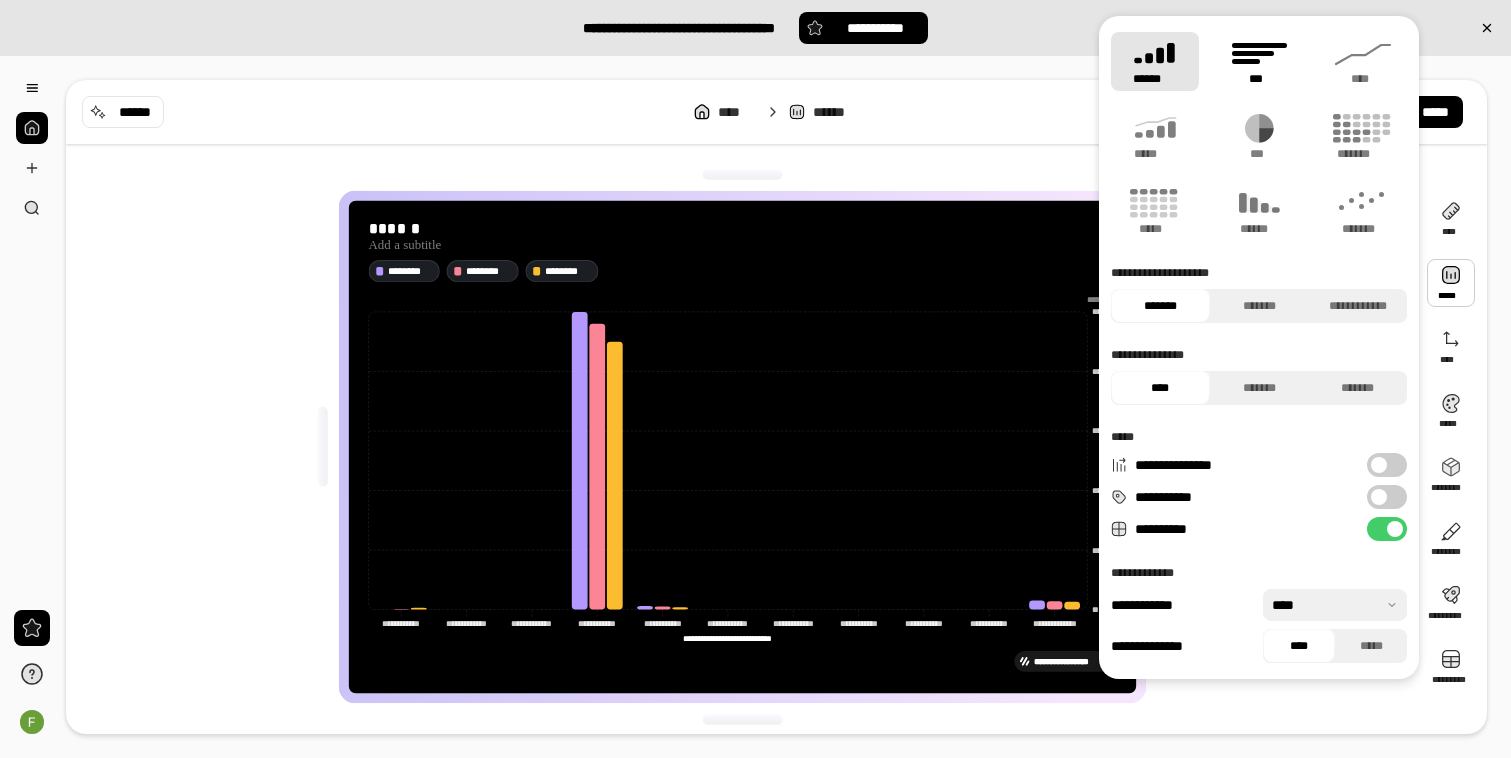 click 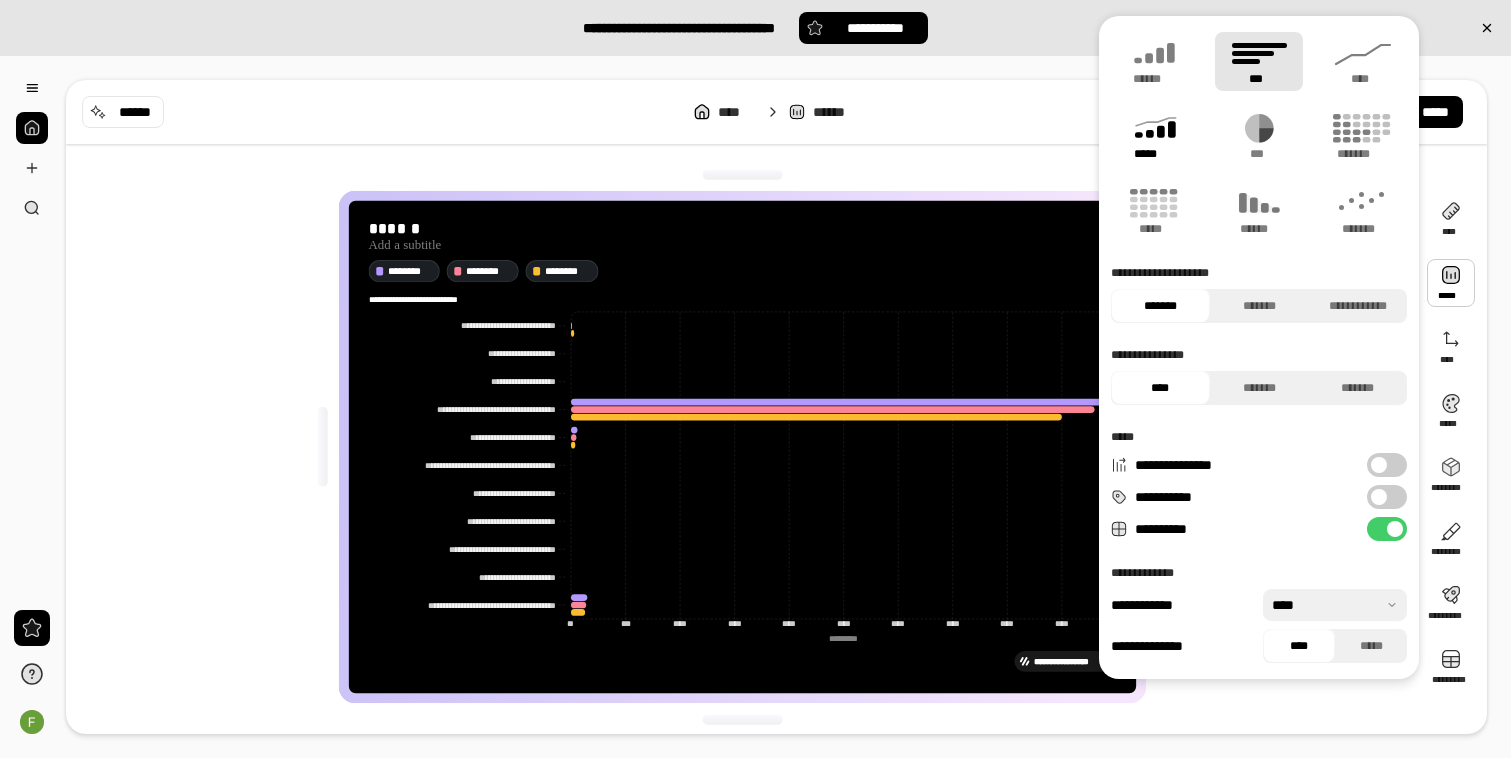 click on "*****" at bounding box center [1154, 154] 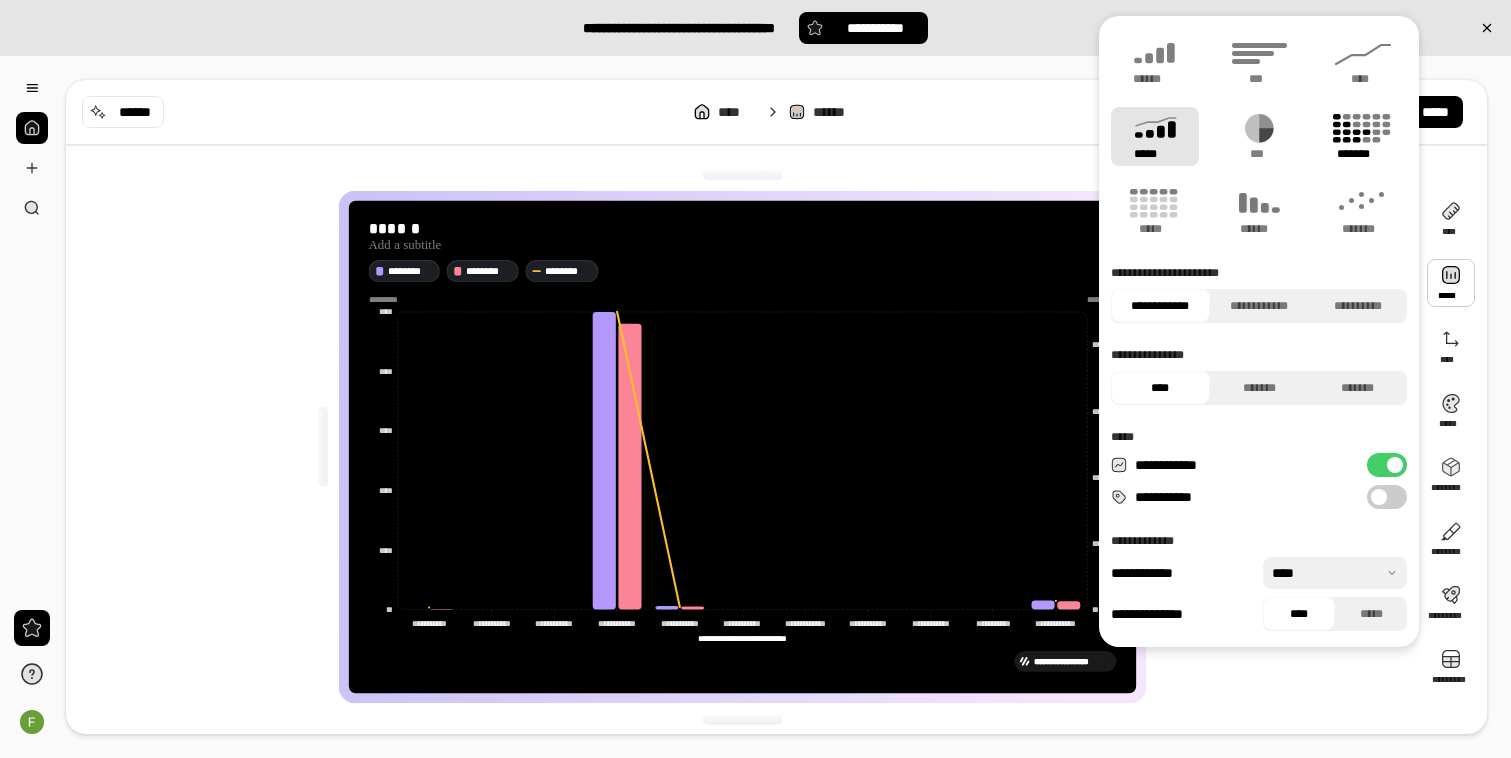 click 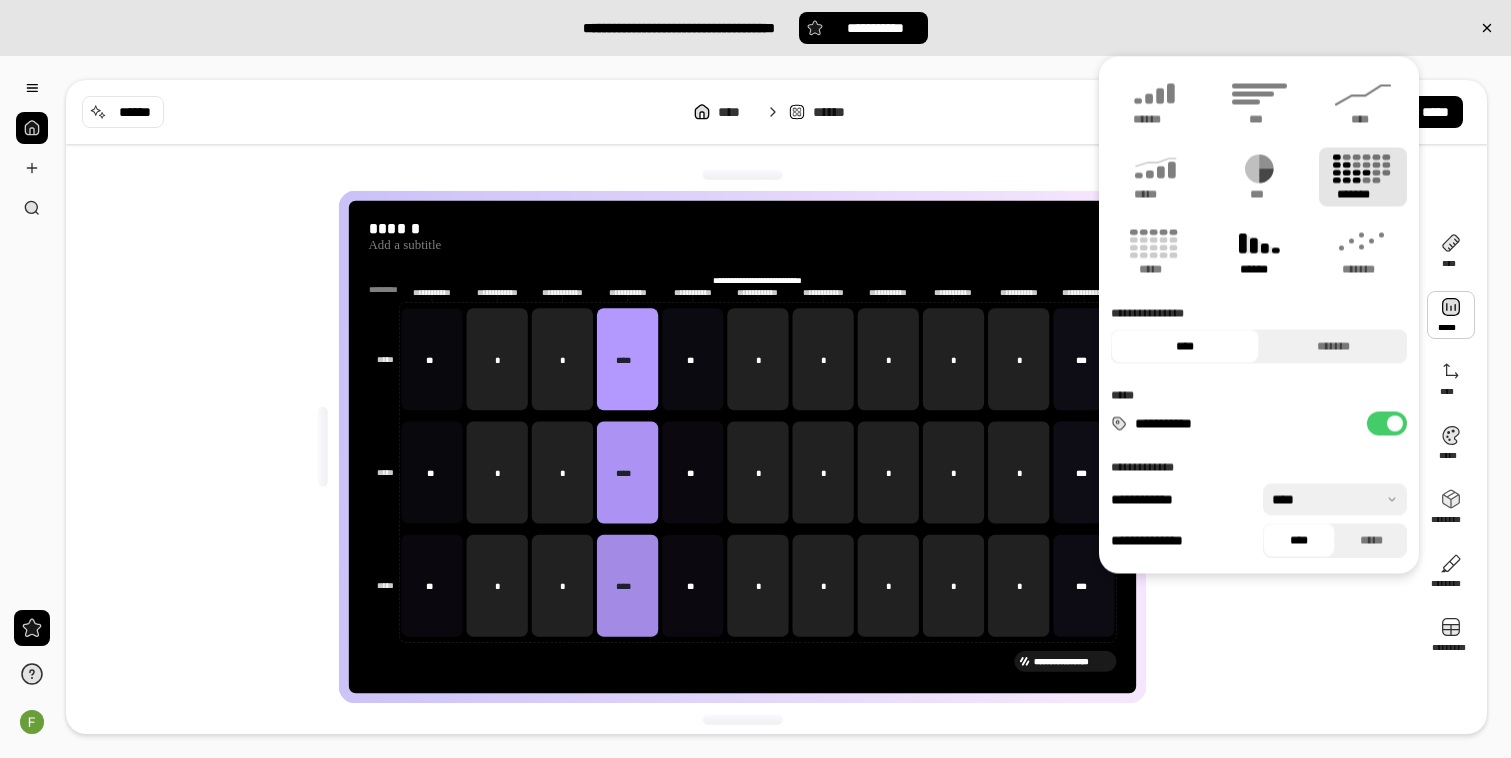 click 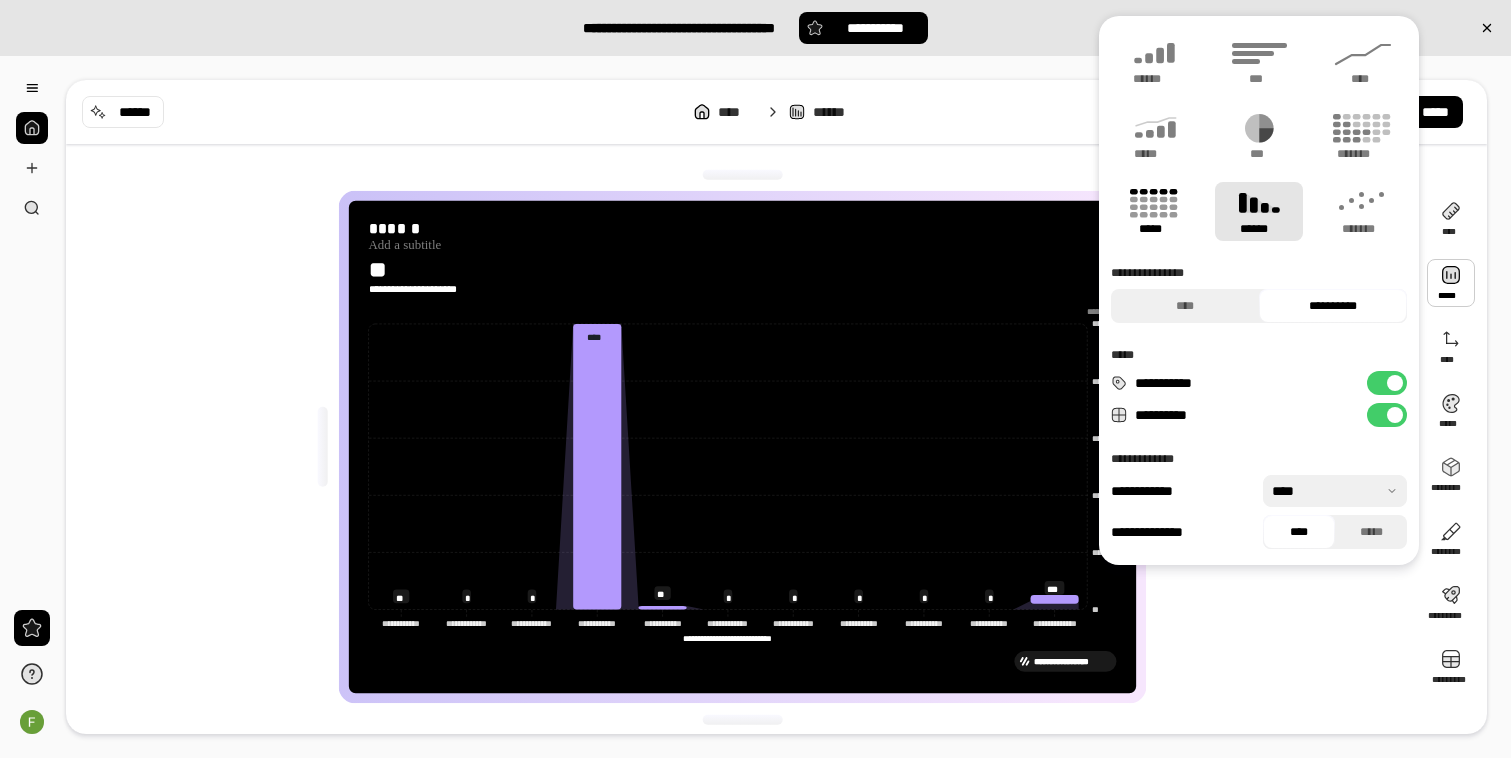 click on "*****" at bounding box center (1154, 229) 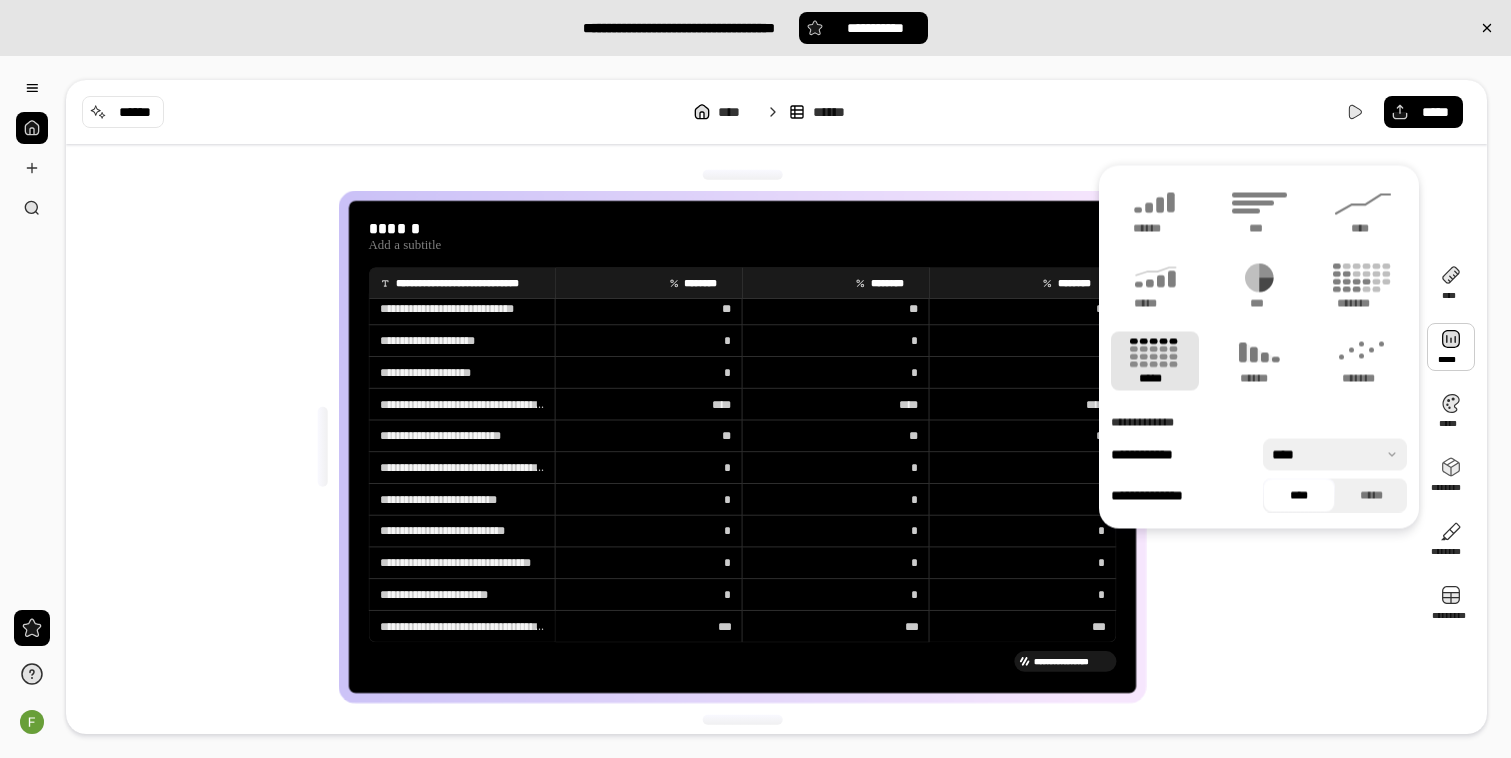 scroll, scrollTop: 0, scrollLeft: 0, axis: both 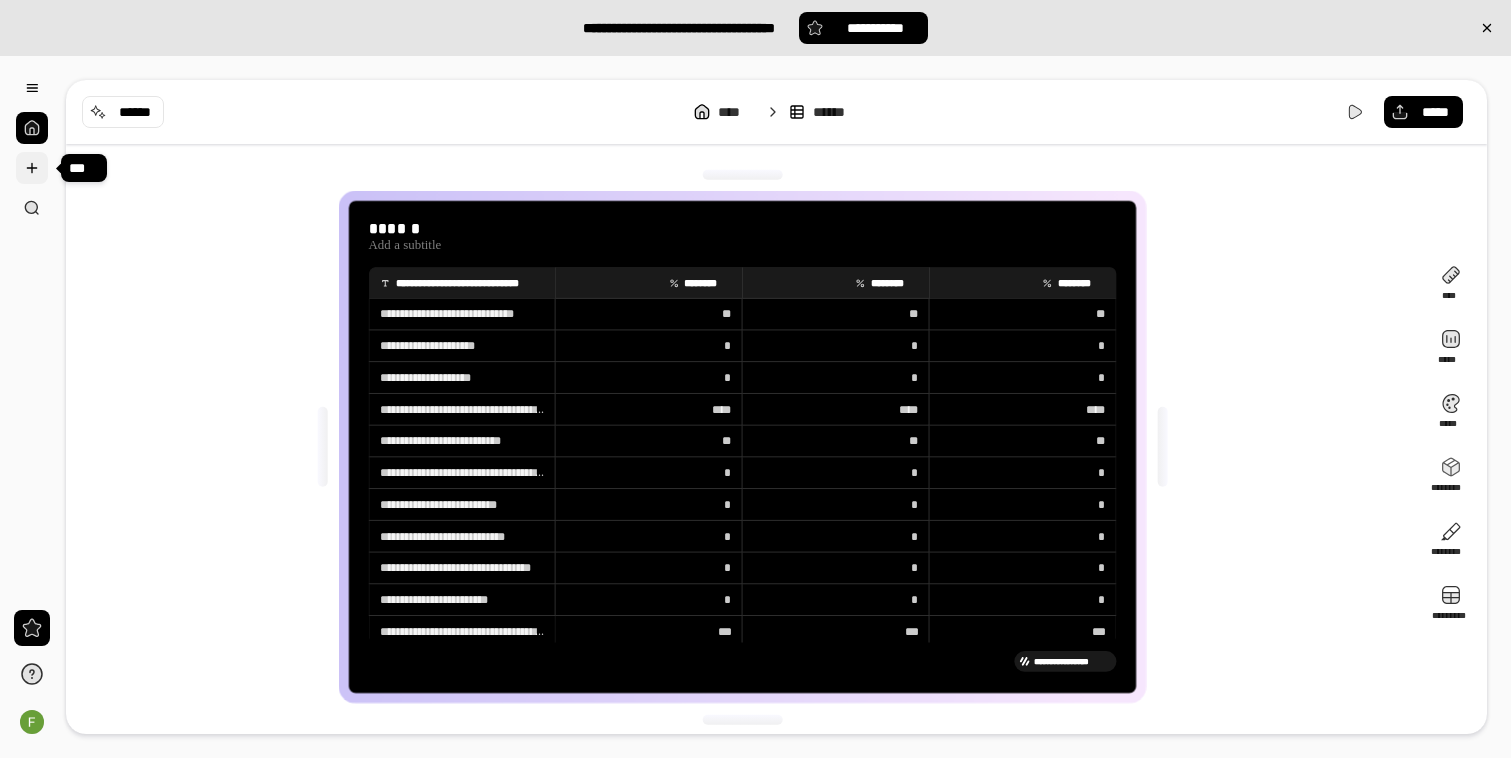 click at bounding box center [32, 168] 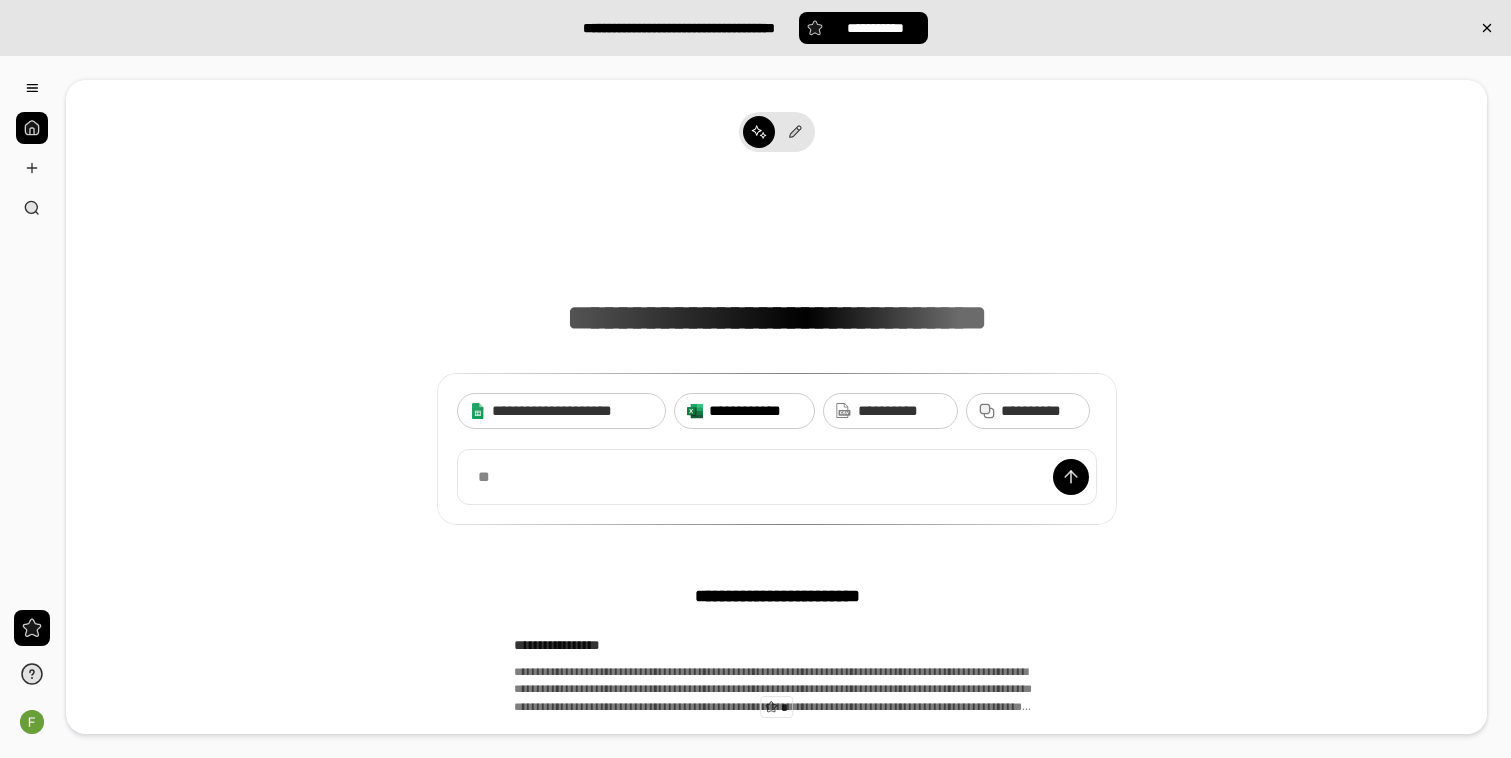 click on "**********" at bounding box center (755, 411) 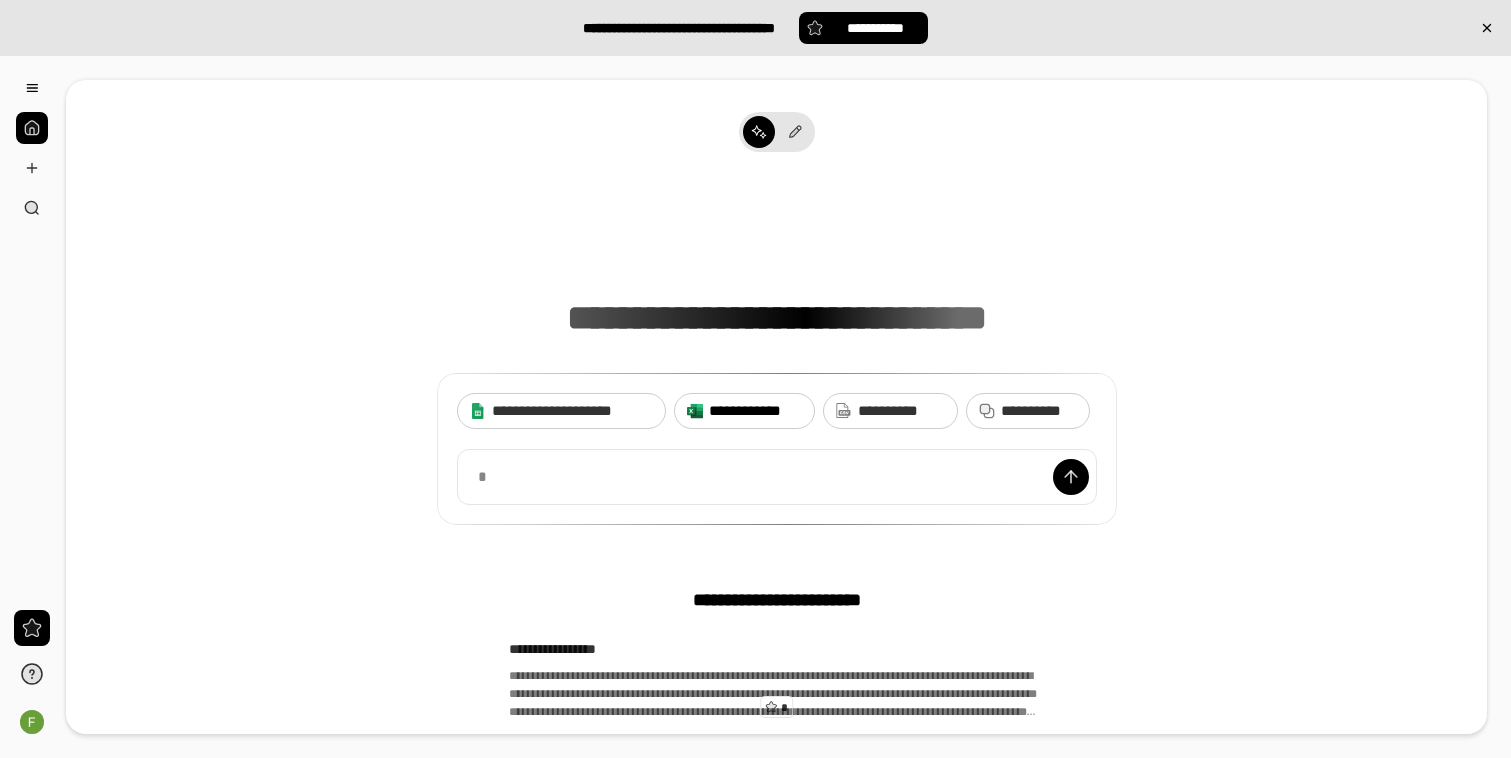 click on "**********" at bounding box center [755, 411] 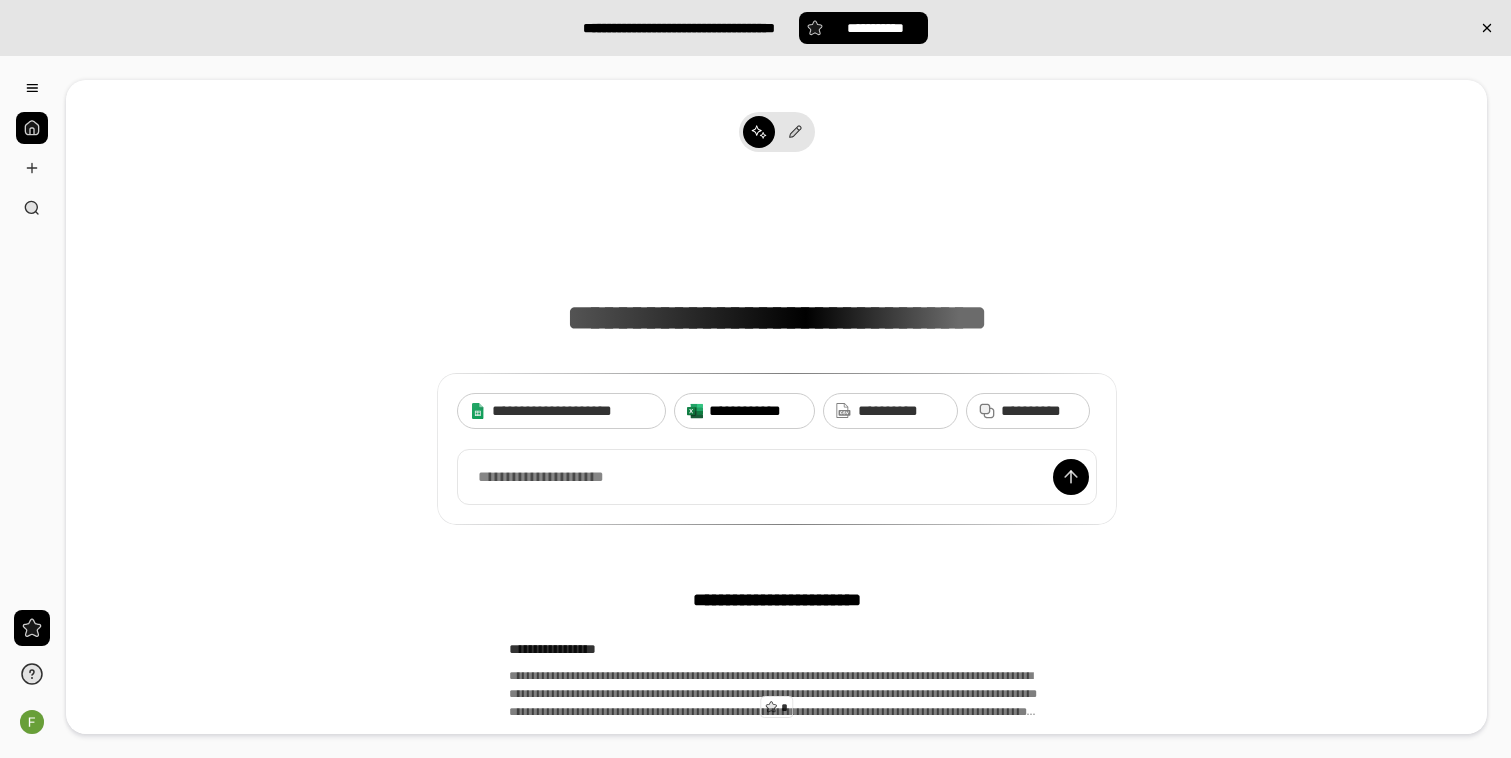 click on "**********" at bounding box center [755, 411] 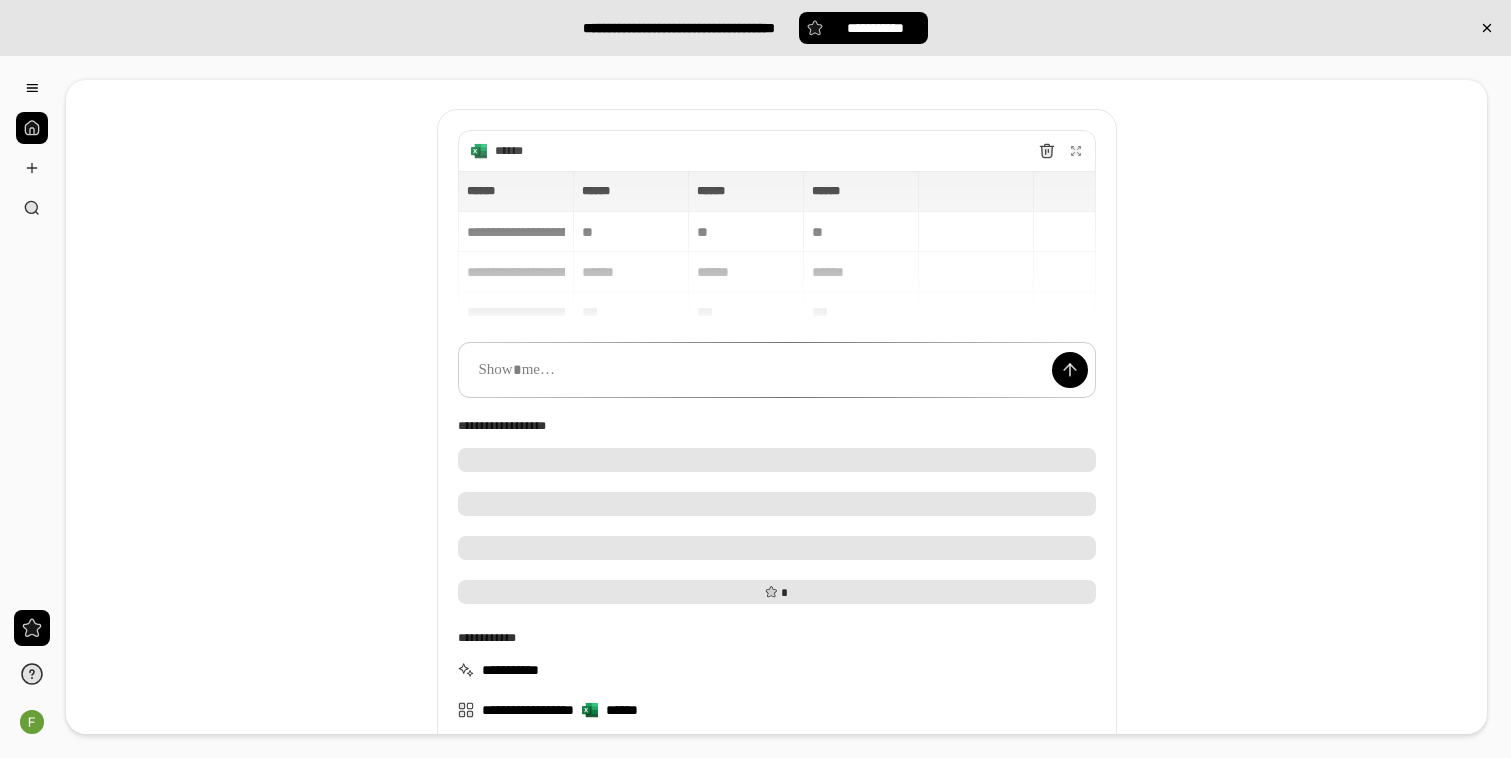 scroll, scrollTop: 109, scrollLeft: 0, axis: vertical 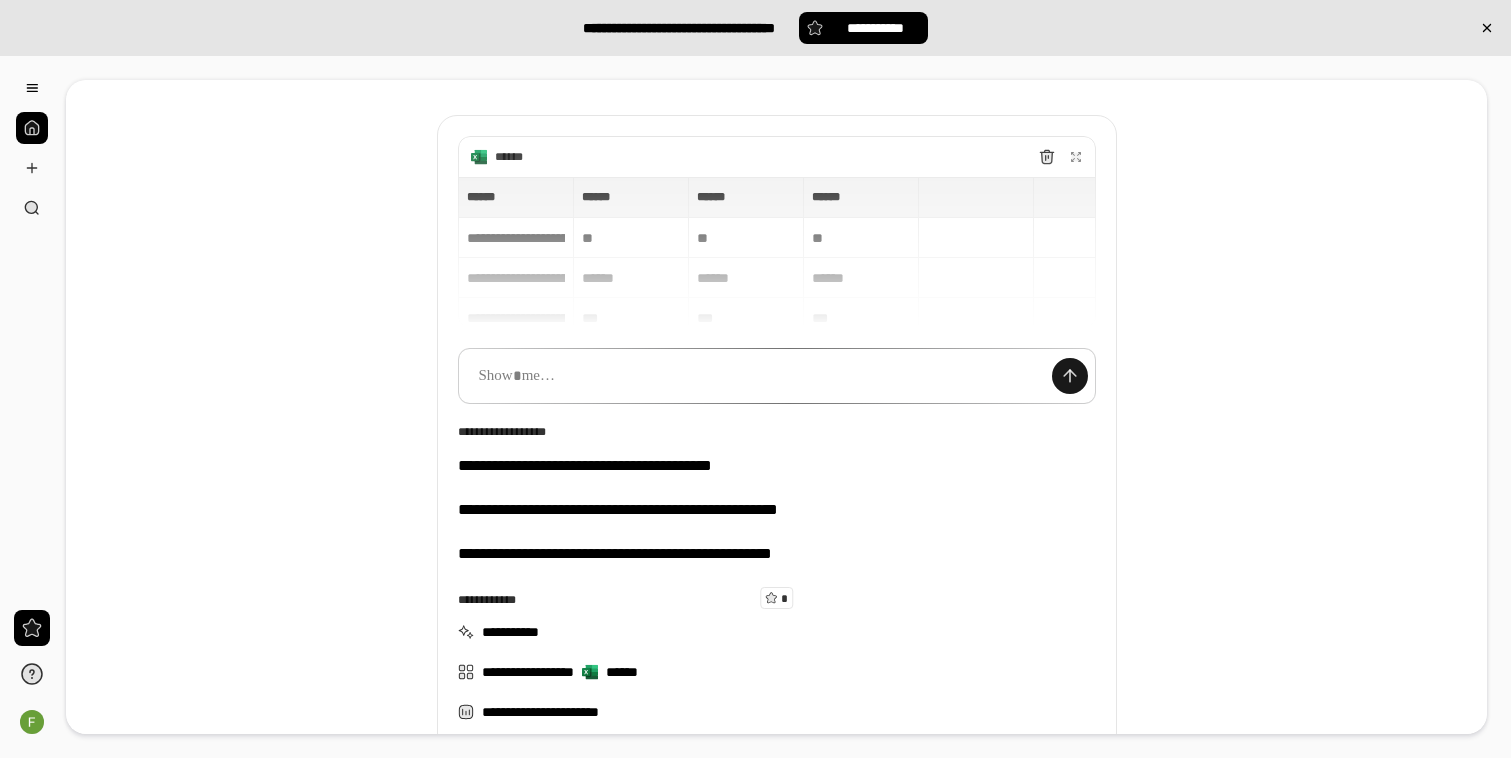 click at bounding box center (1070, 376) 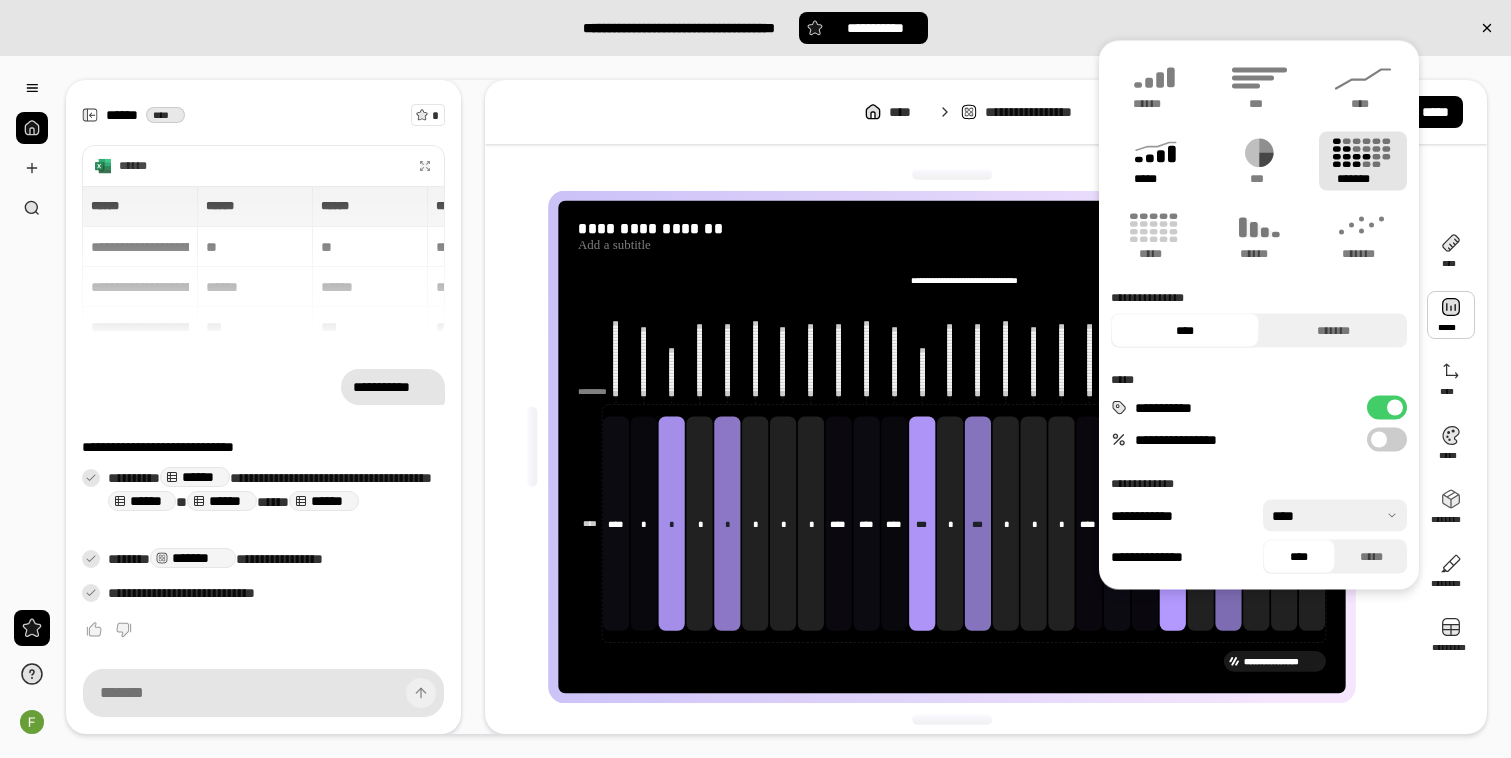 click 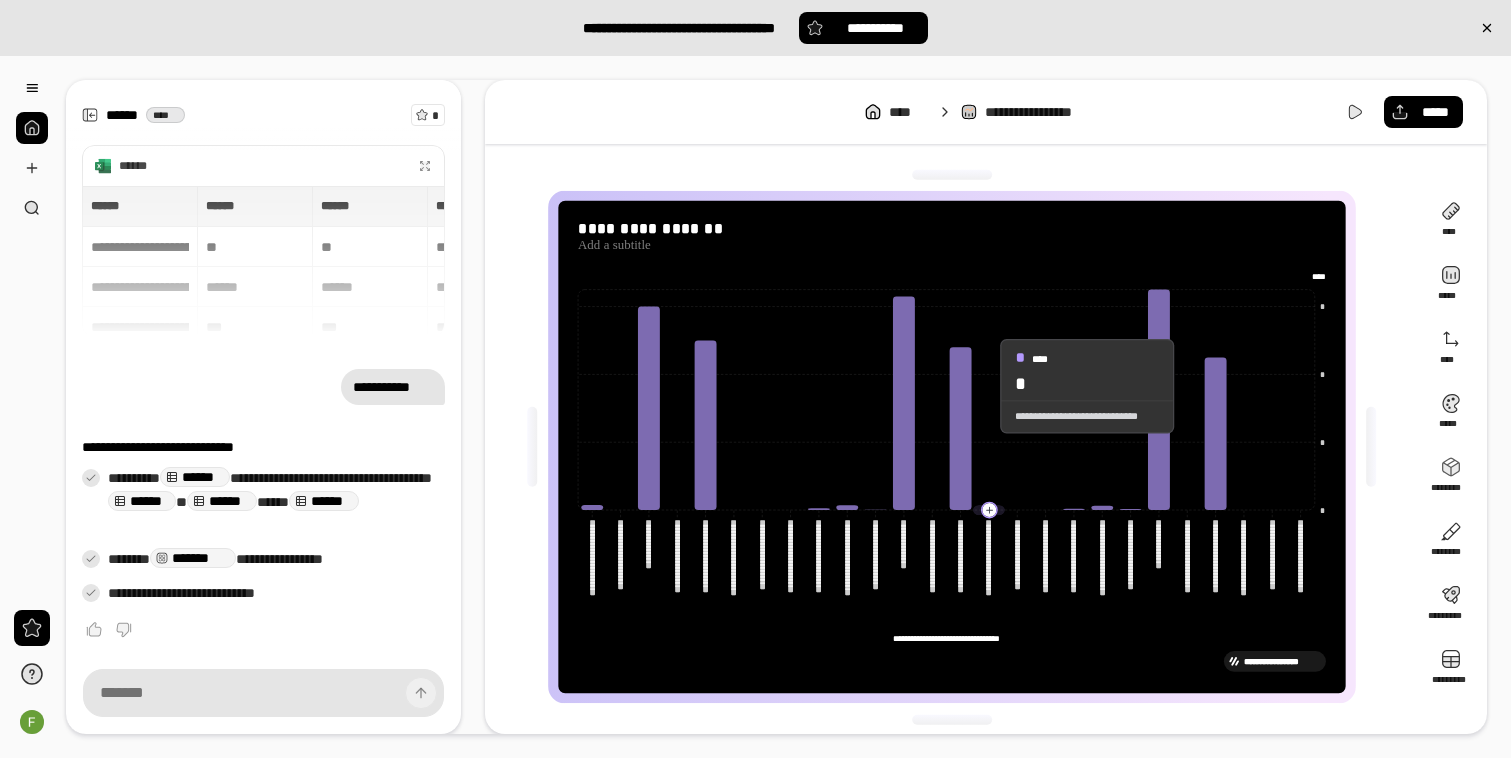 click 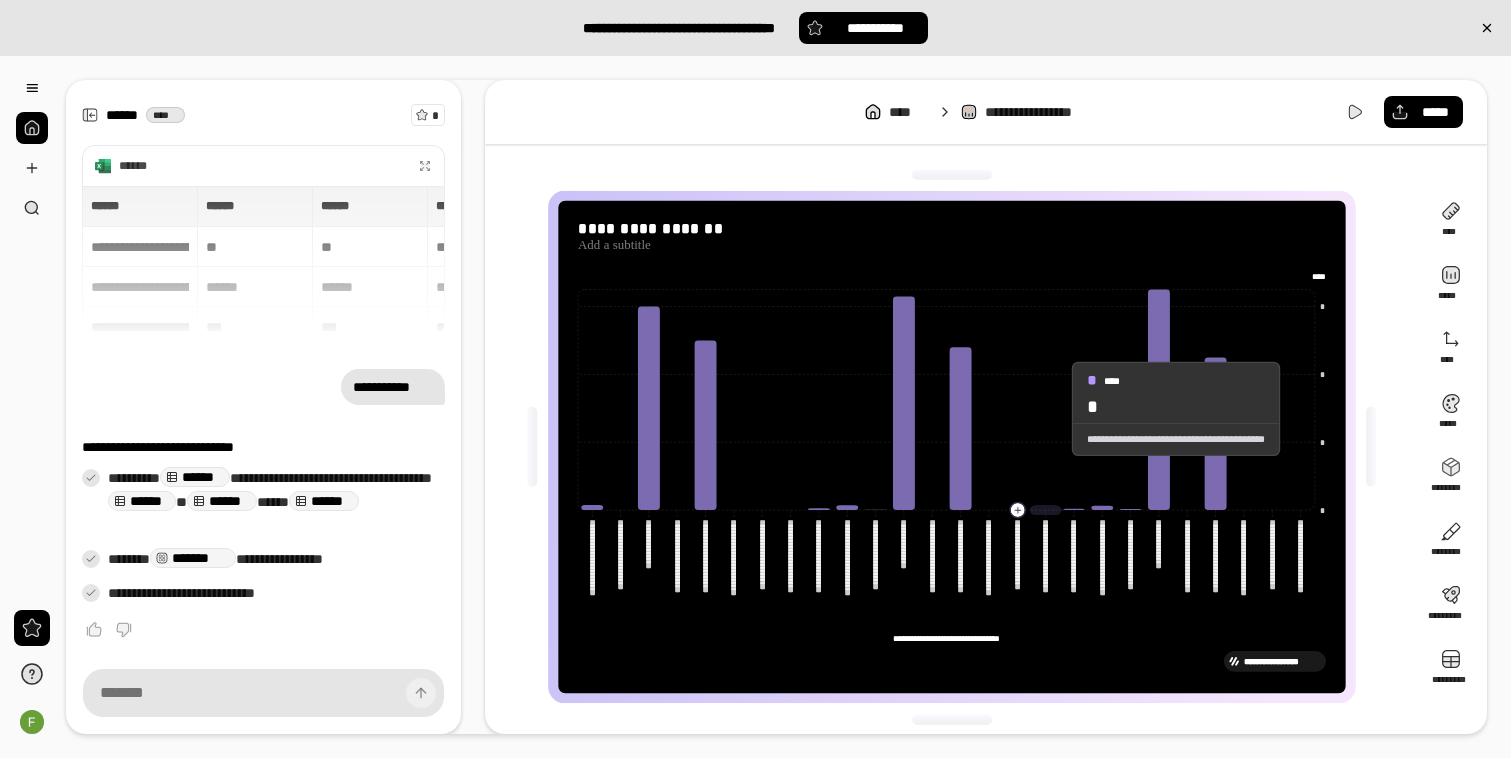 click 